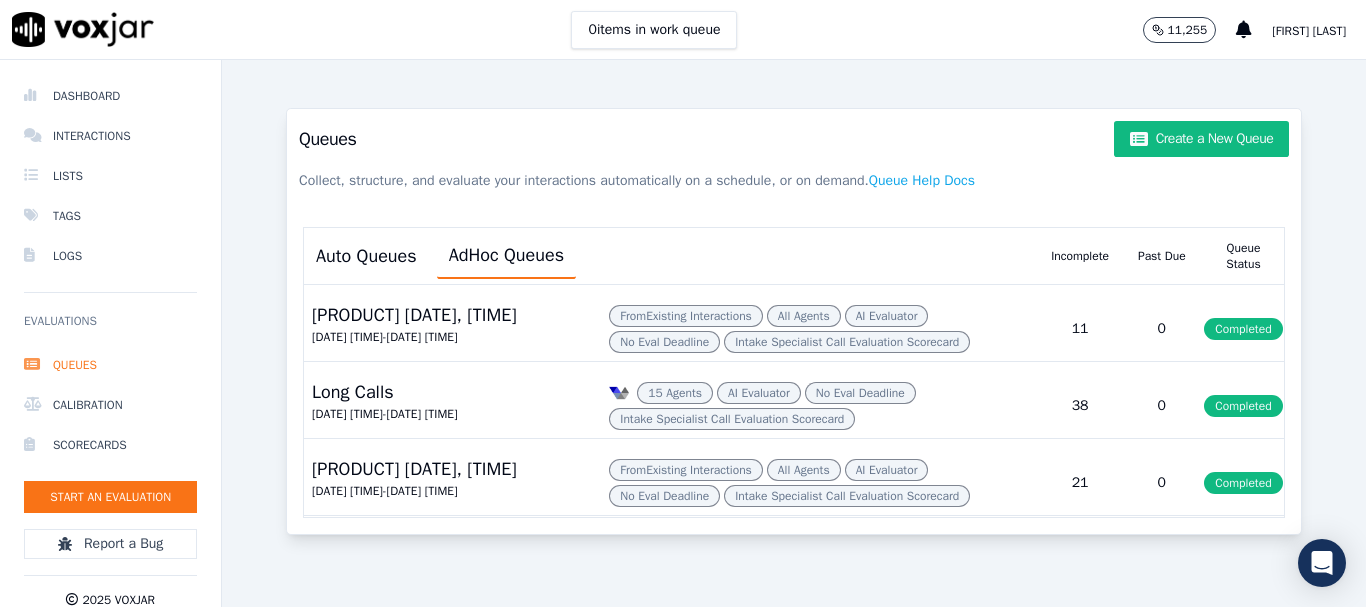 scroll, scrollTop: 0, scrollLeft: 0, axis: both 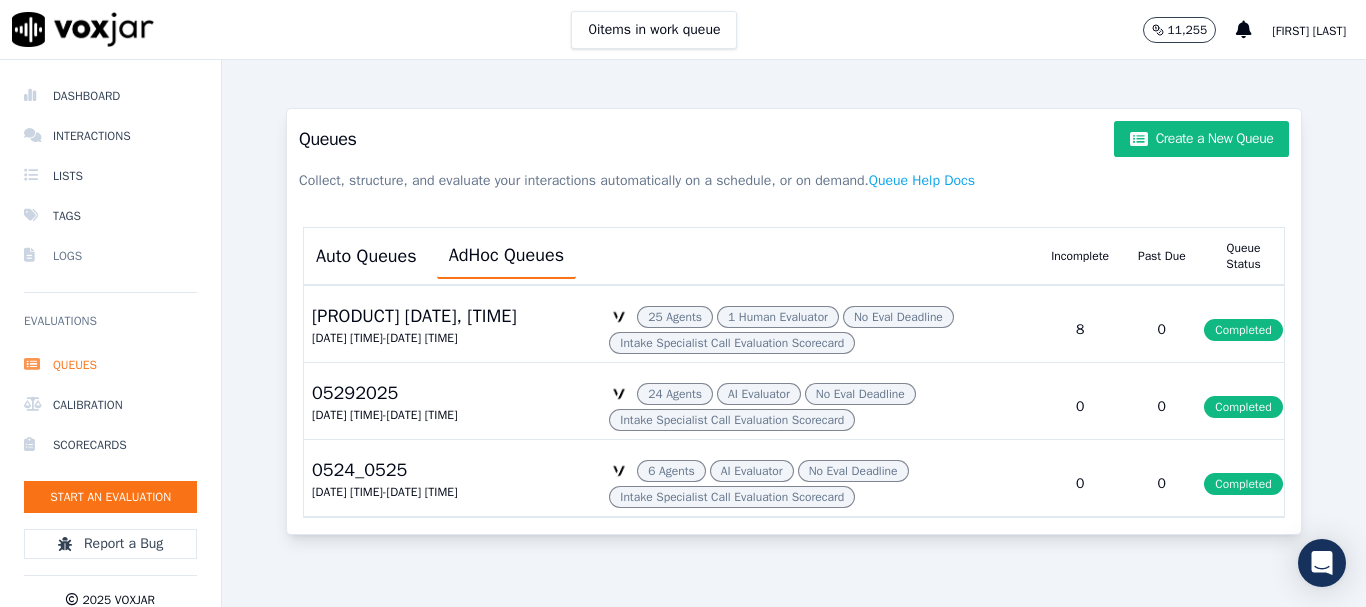 click on "Logs" at bounding box center (110, 256) 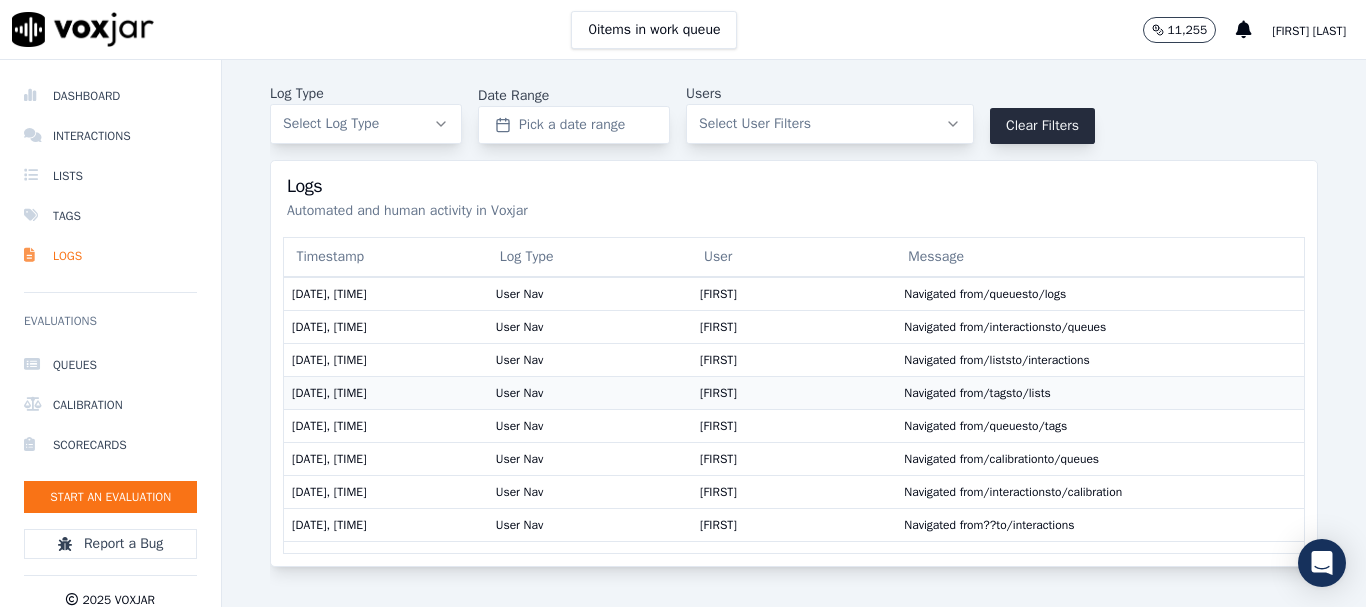 scroll, scrollTop: 133, scrollLeft: 0, axis: vertical 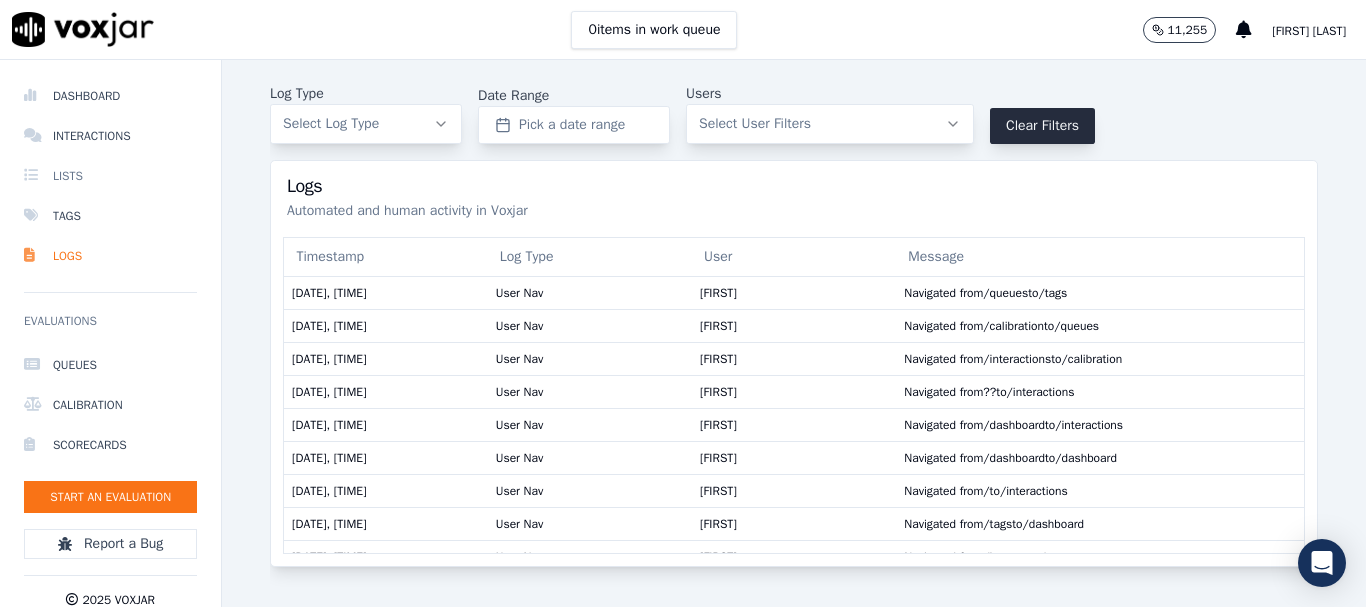 click on "Lists" at bounding box center [110, 176] 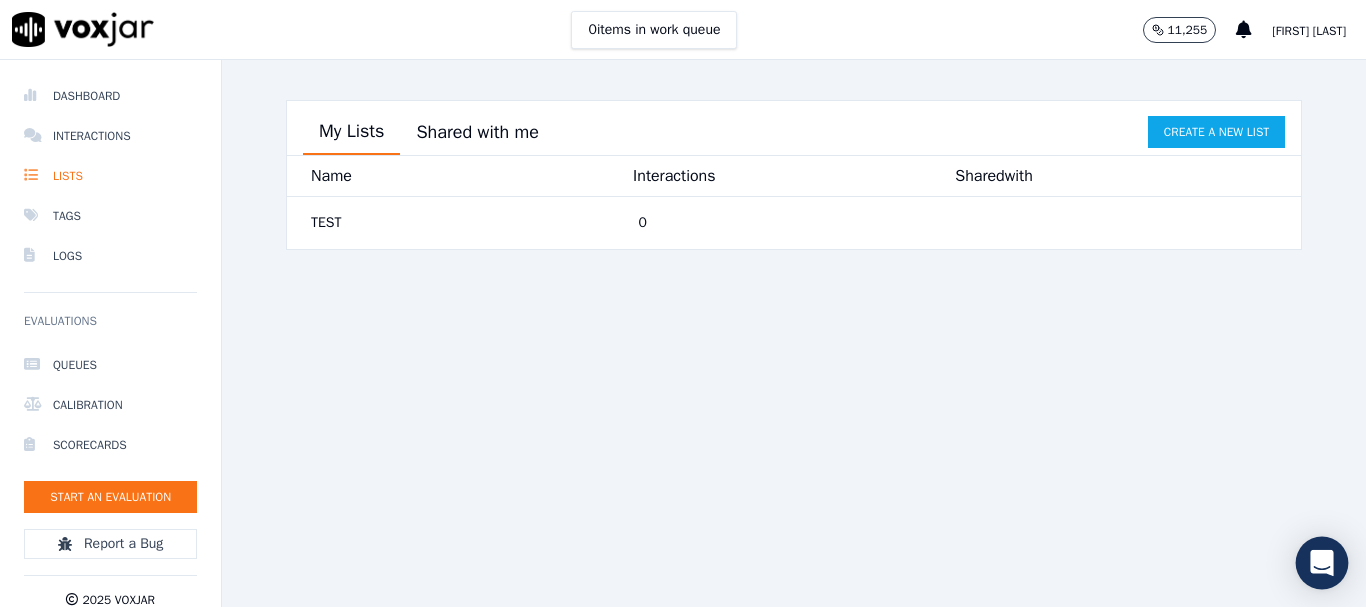 click 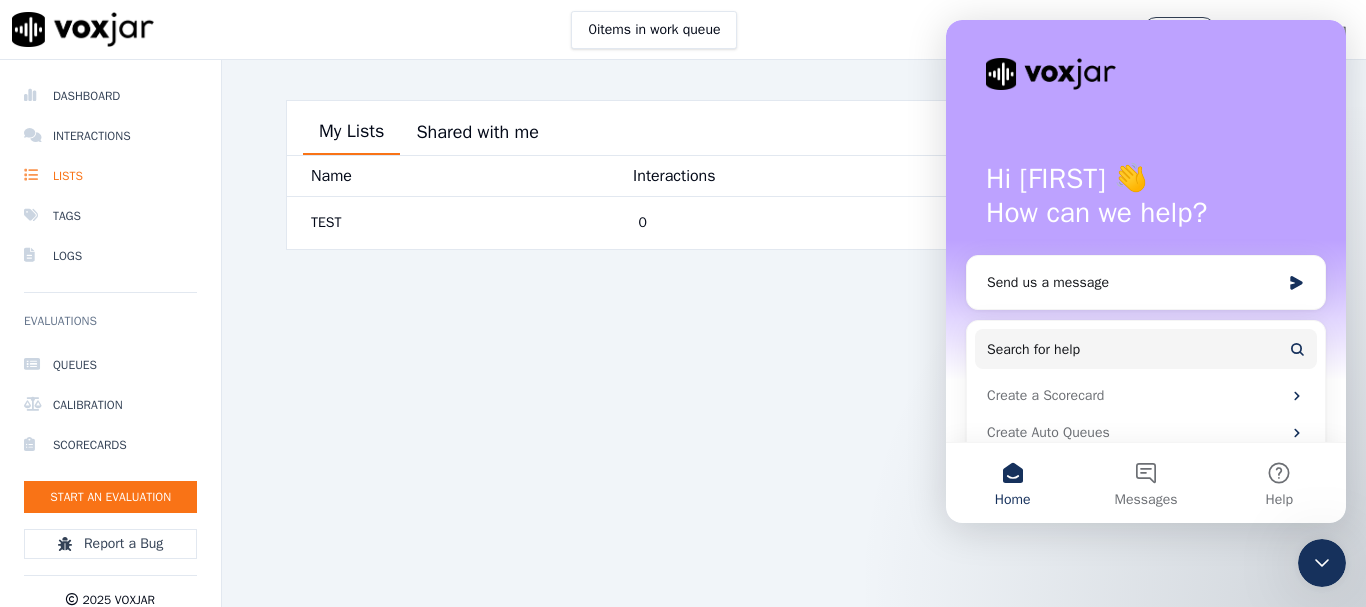 scroll, scrollTop: 0, scrollLeft: 0, axis: both 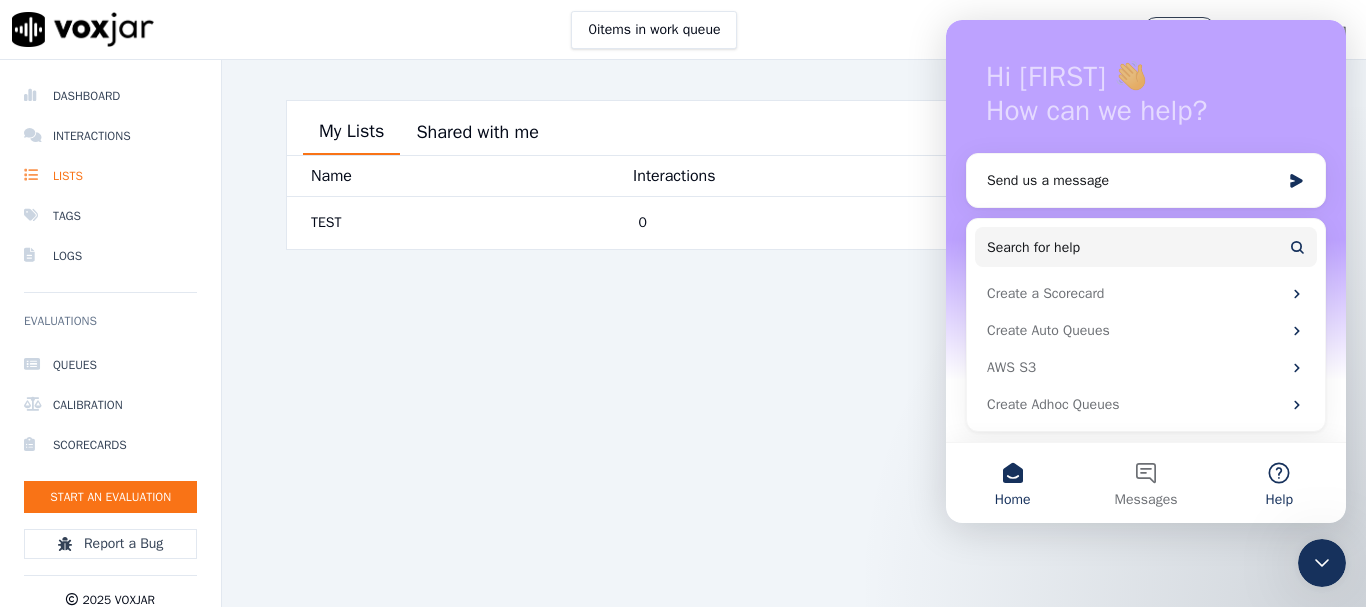 click on "Help" at bounding box center [1279, 483] 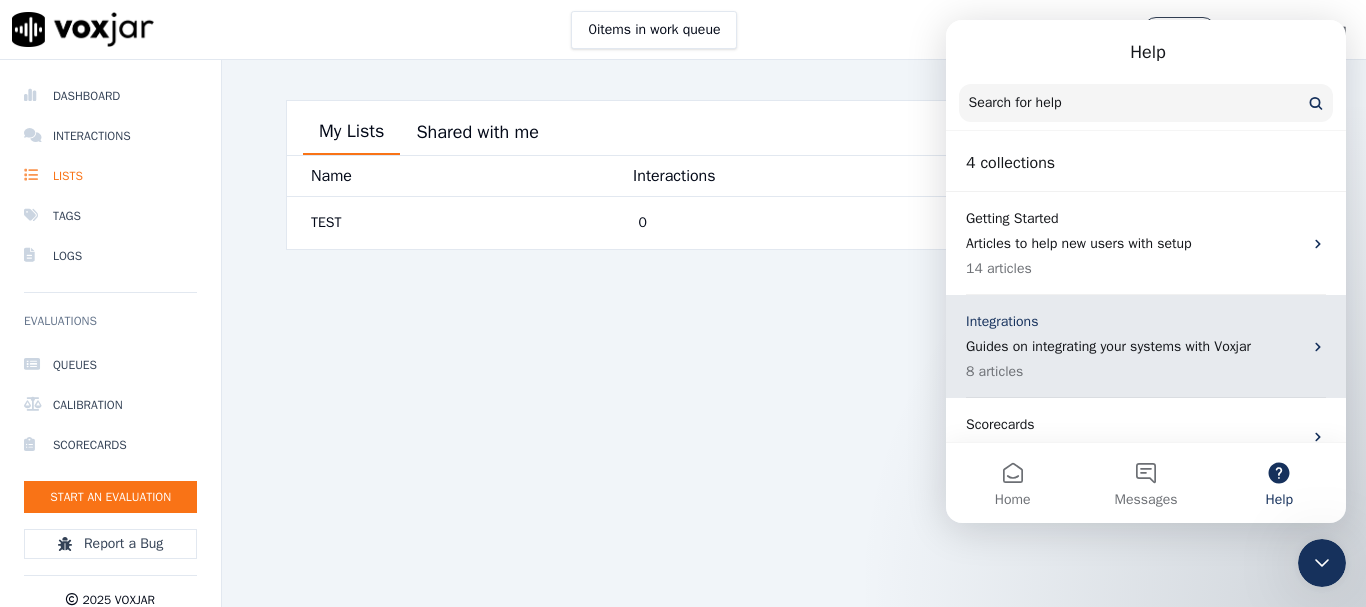 scroll, scrollTop: 112, scrollLeft: 0, axis: vertical 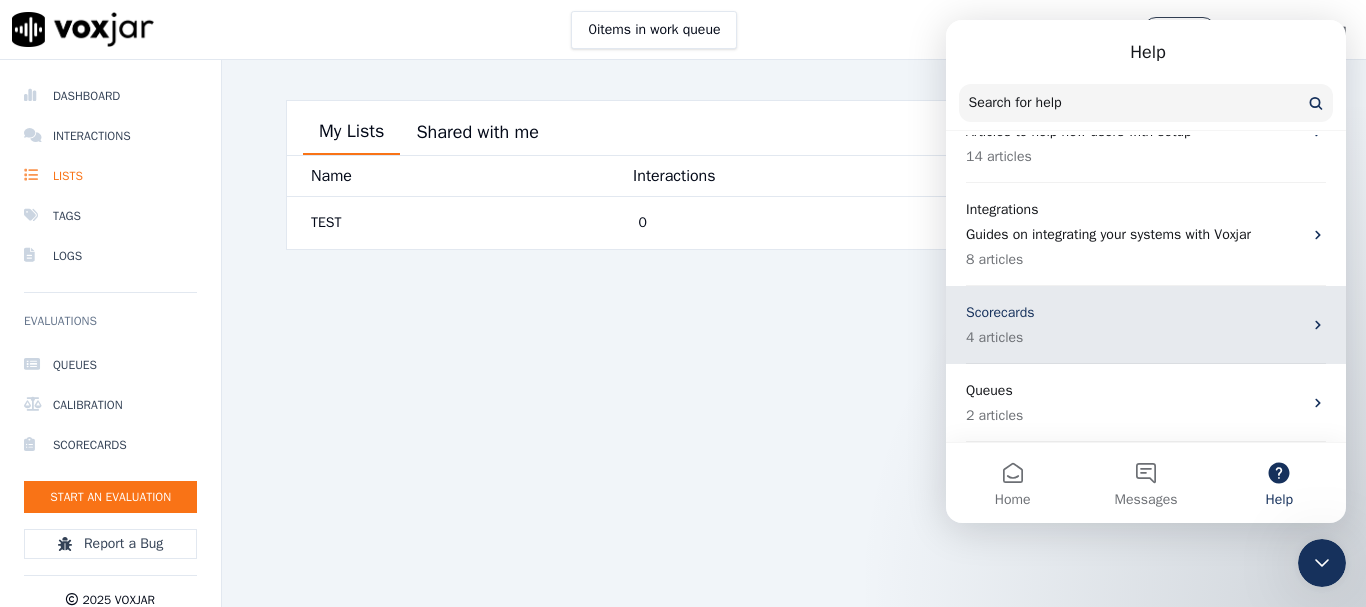 click 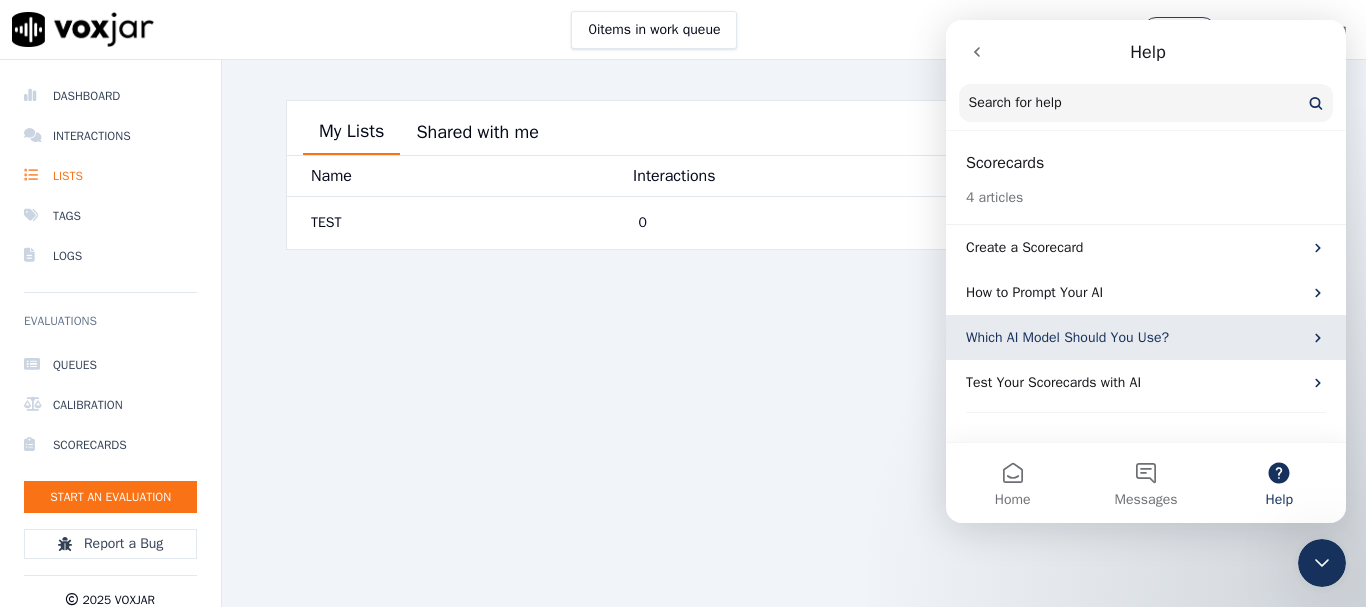 click on "Which AI Model Should You Use?" at bounding box center (1134, 337) 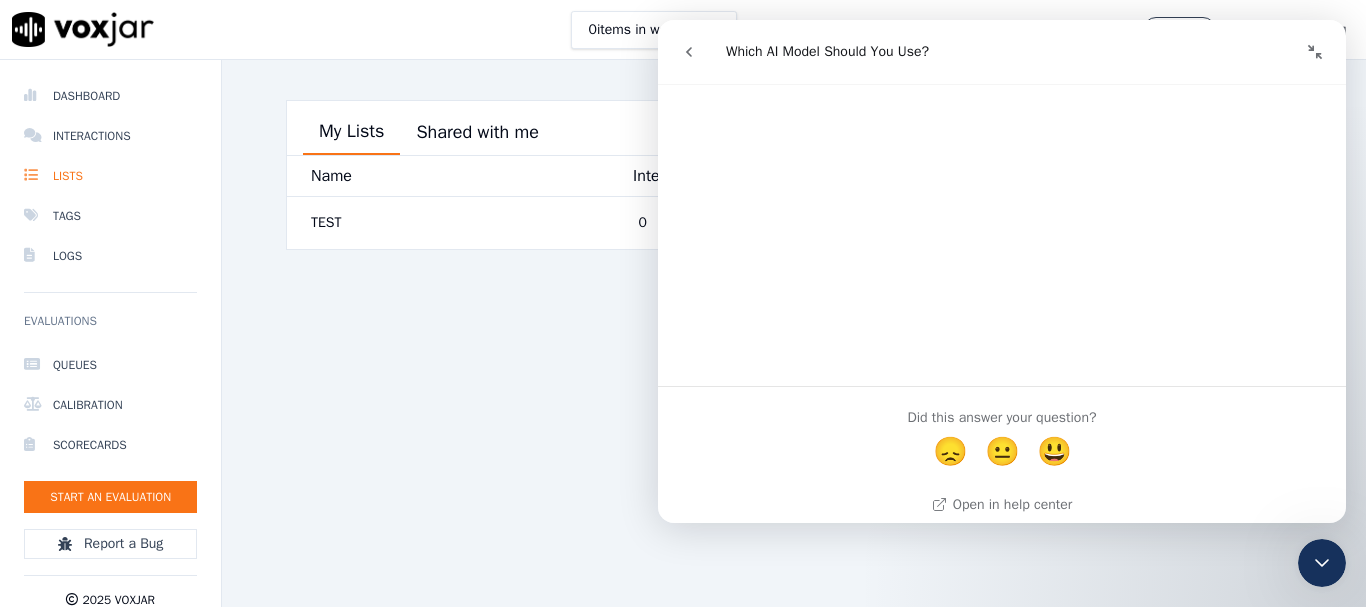 scroll, scrollTop: 3819, scrollLeft: 0, axis: vertical 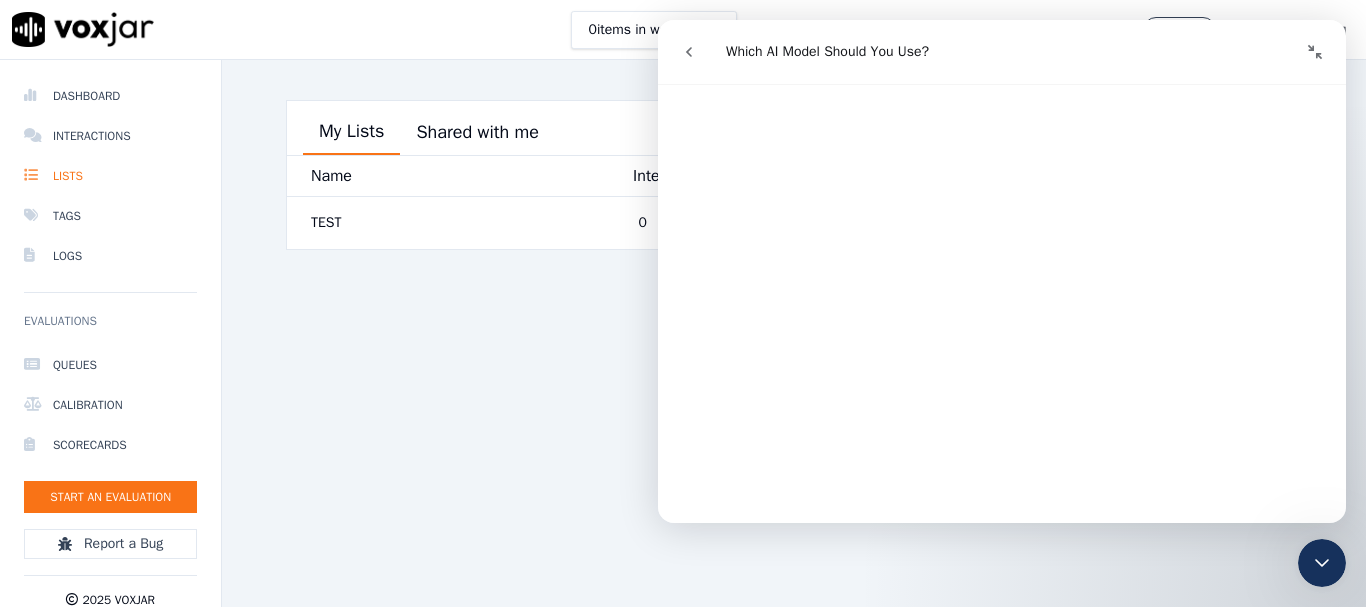 click 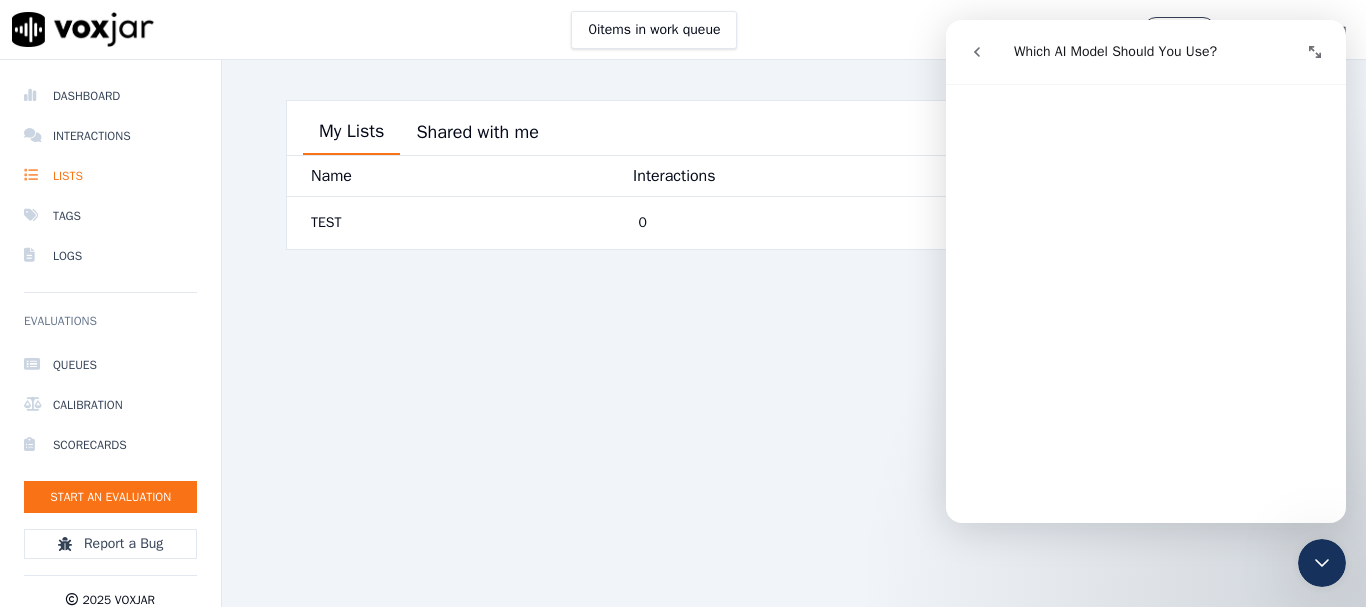 scroll, scrollTop: 3048, scrollLeft: 0, axis: vertical 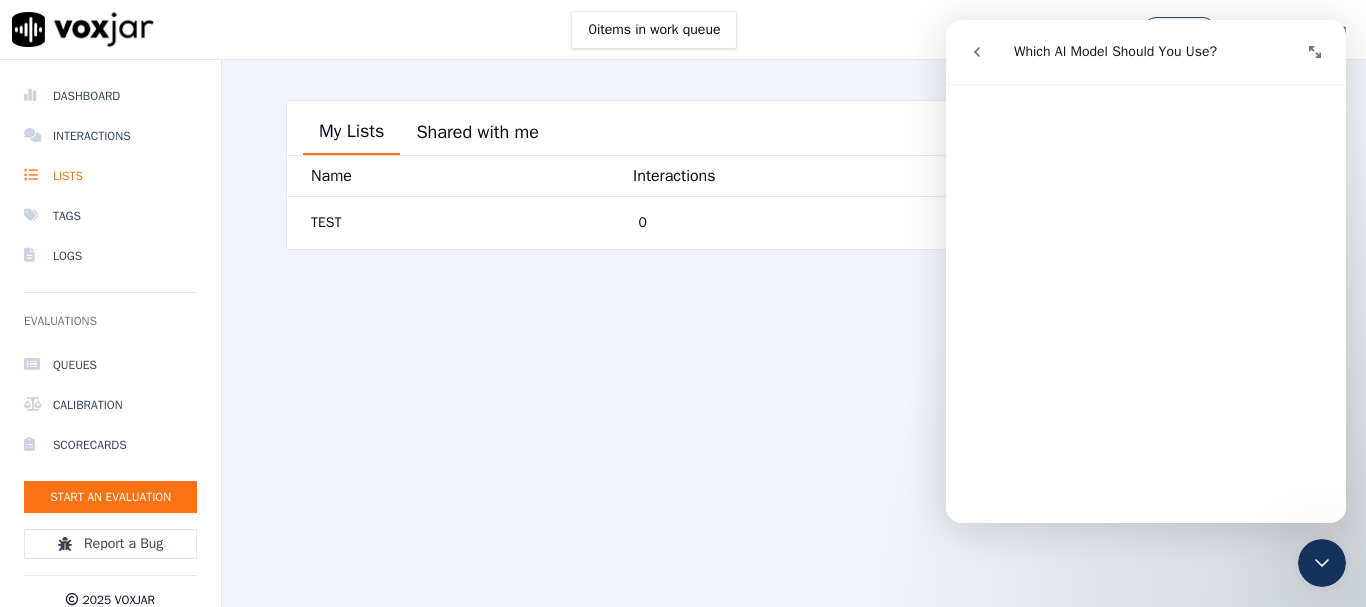 click 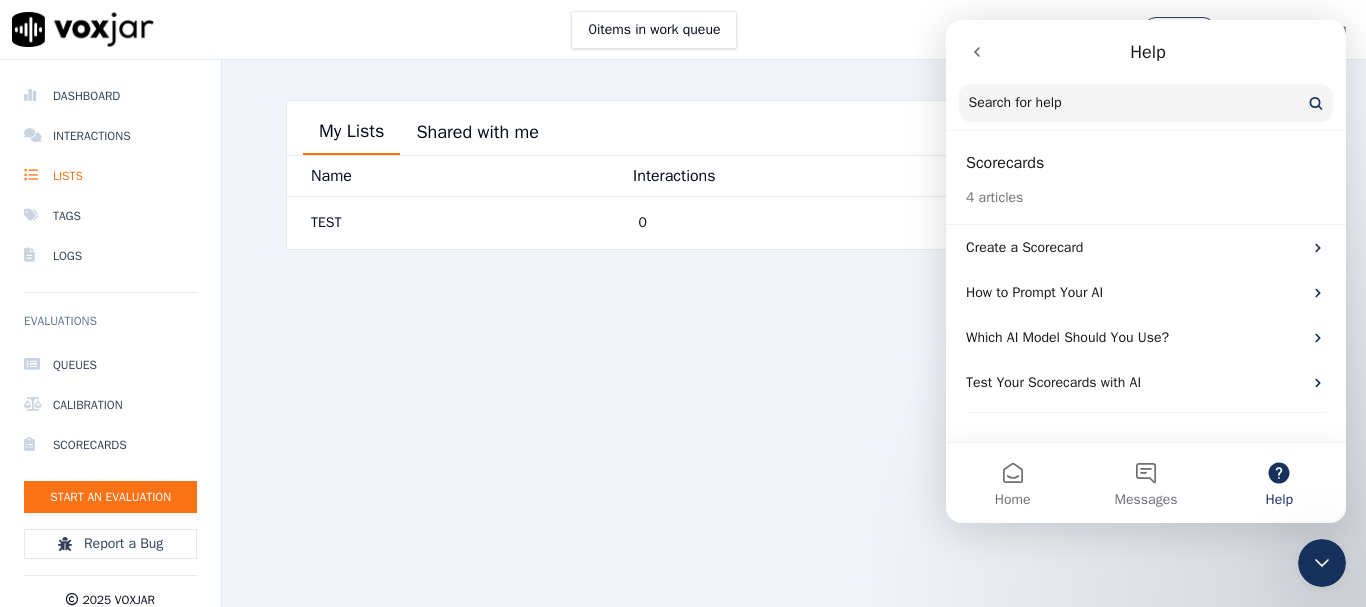 click on "Search for help" at bounding box center (1146, 103) 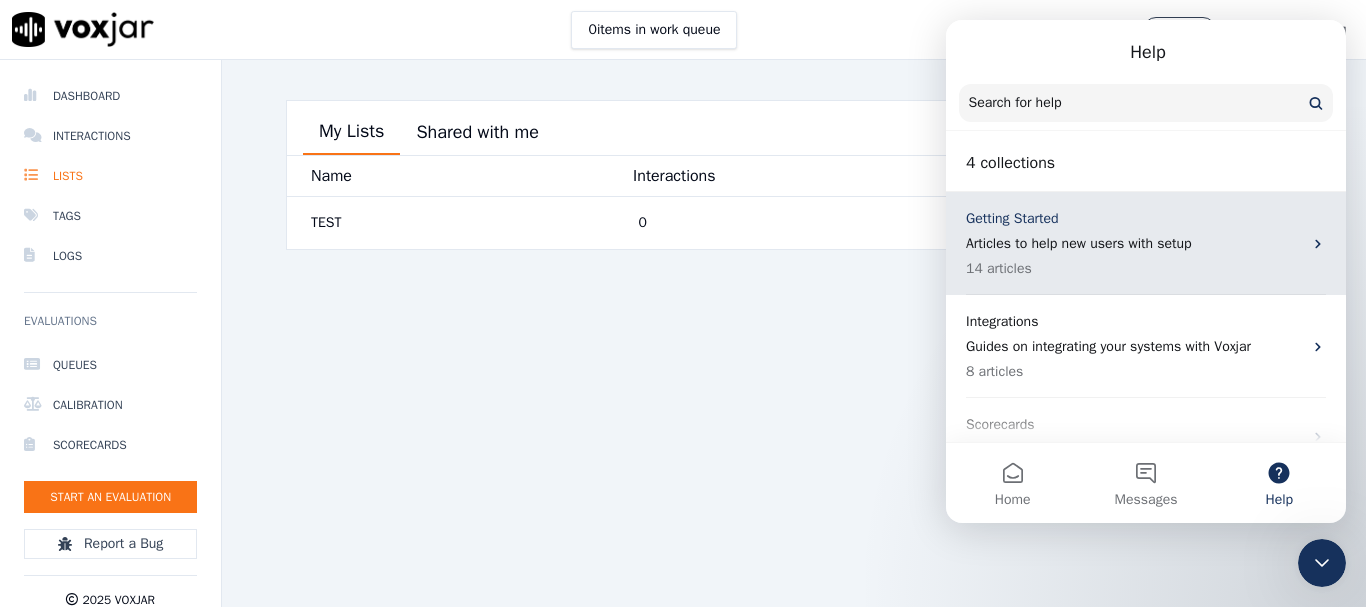 click on "Getting Started" at bounding box center [1134, 218] 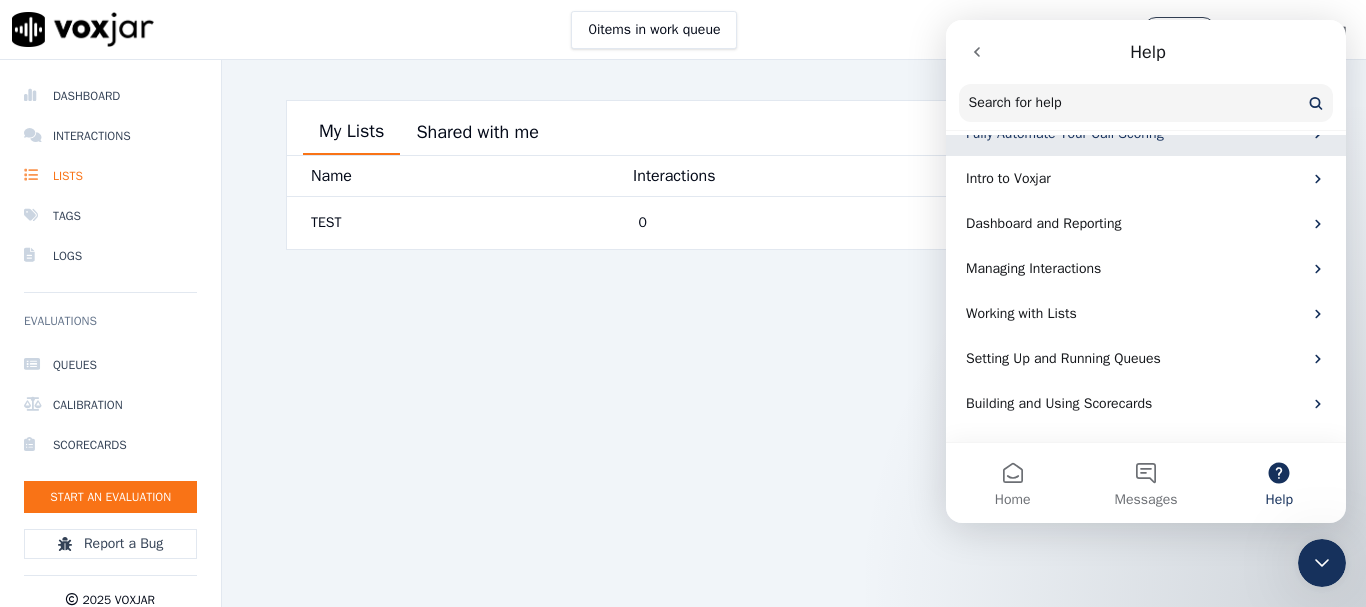 scroll, scrollTop: 267, scrollLeft: 0, axis: vertical 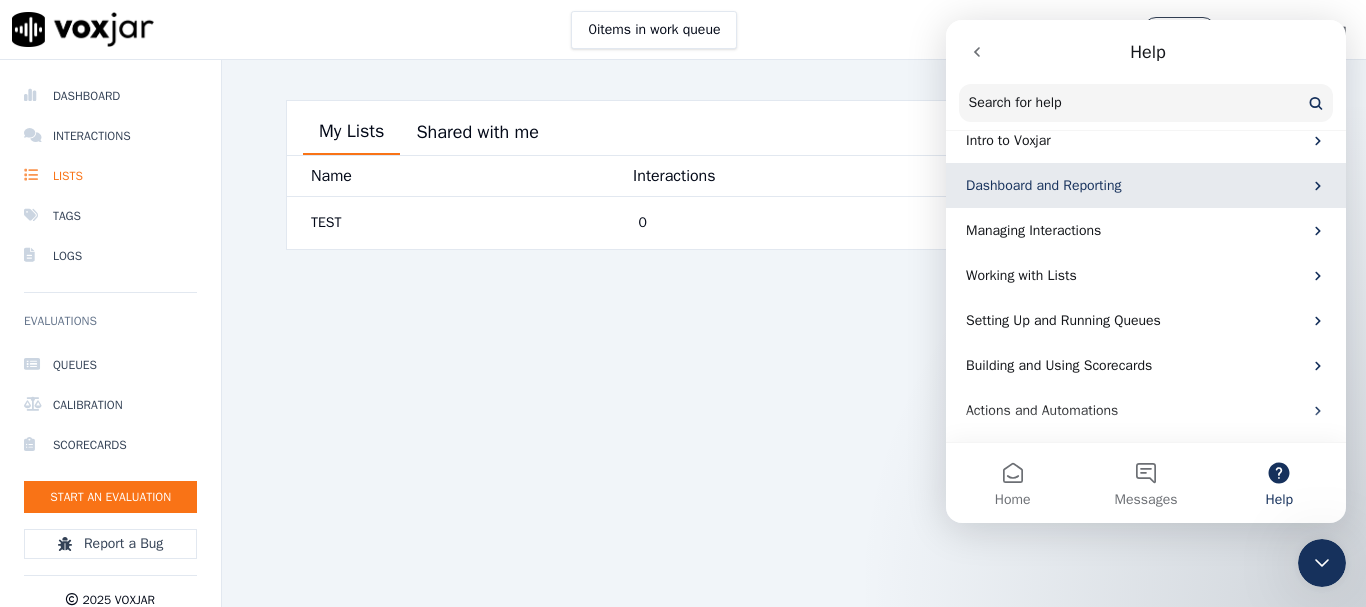 click on "Dashboard and Reporting" at bounding box center (1134, 185) 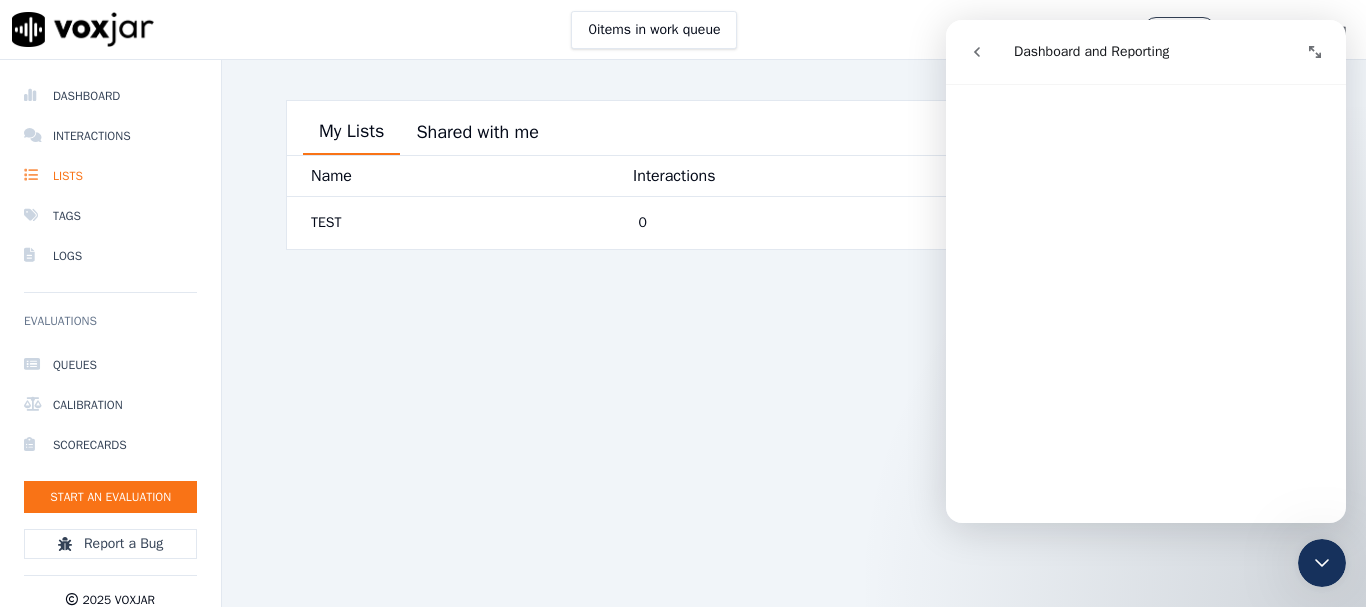 scroll, scrollTop: 1333, scrollLeft: 0, axis: vertical 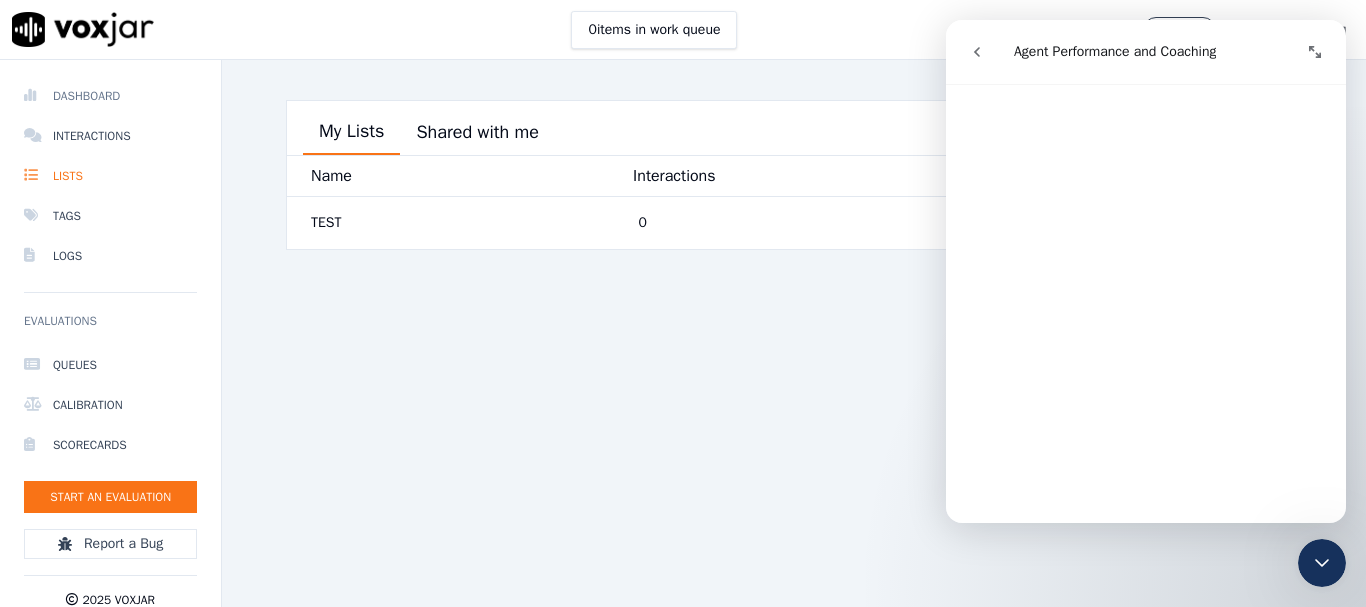 click on "Dashboard" at bounding box center (110, 96) 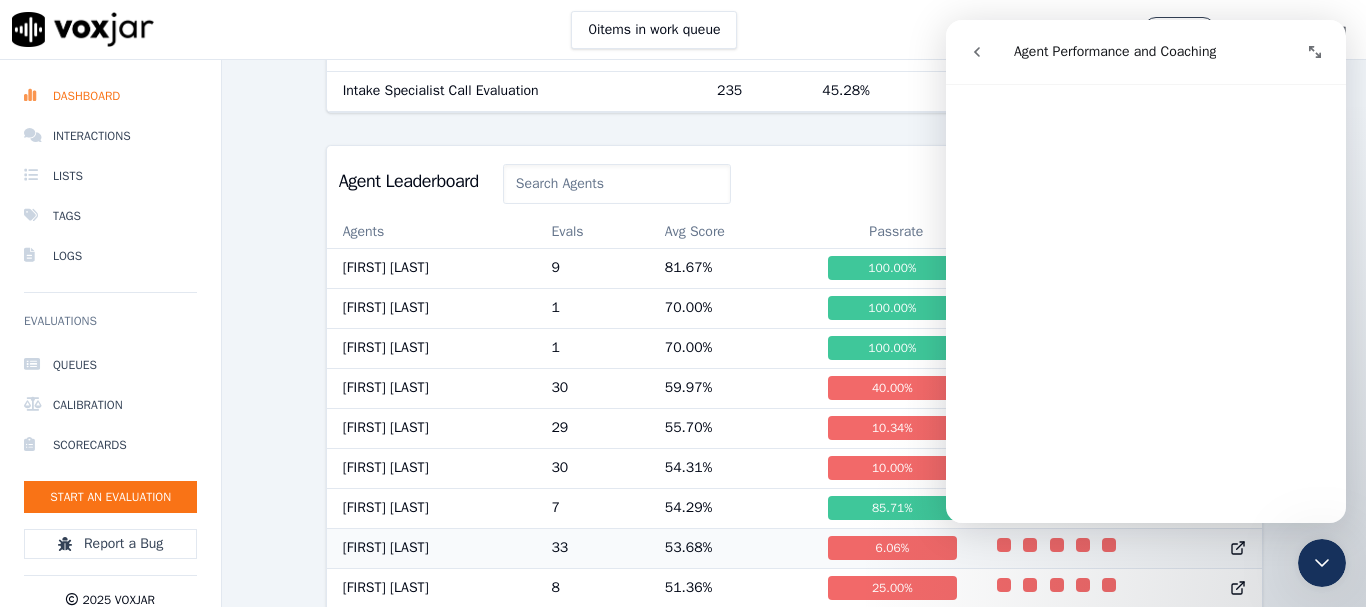 scroll, scrollTop: 800, scrollLeft: 0, axis: vertical 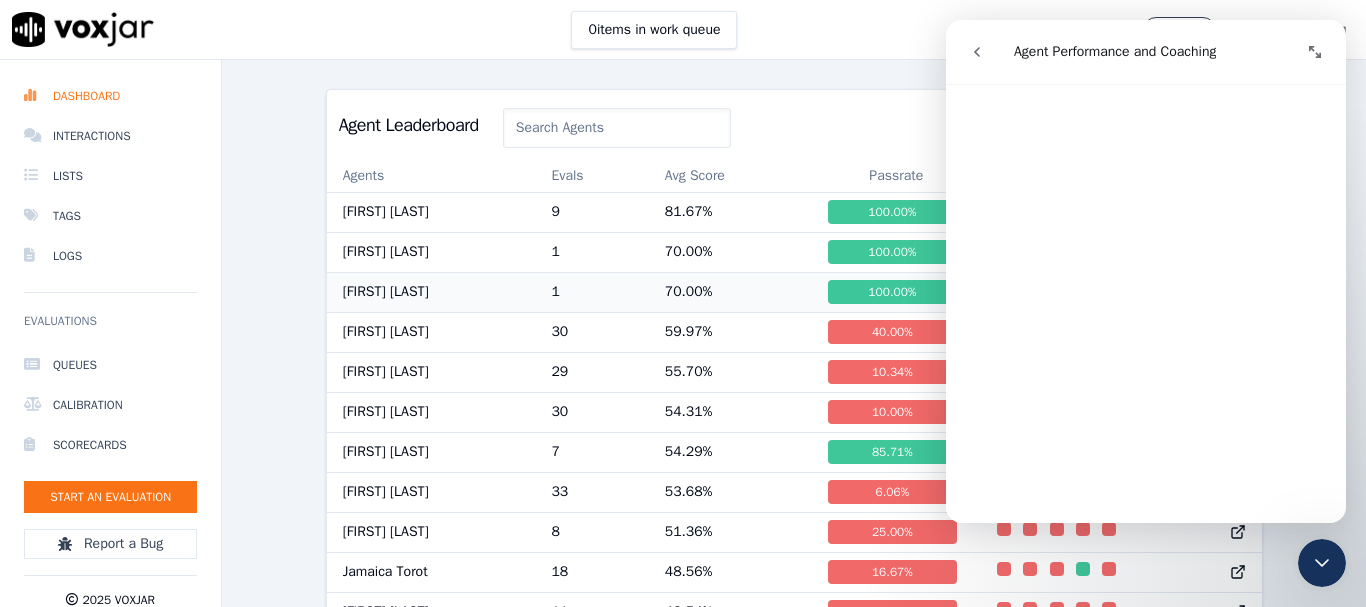 click on "[FIRST] [LAST]" at bounding box center [431, 292] 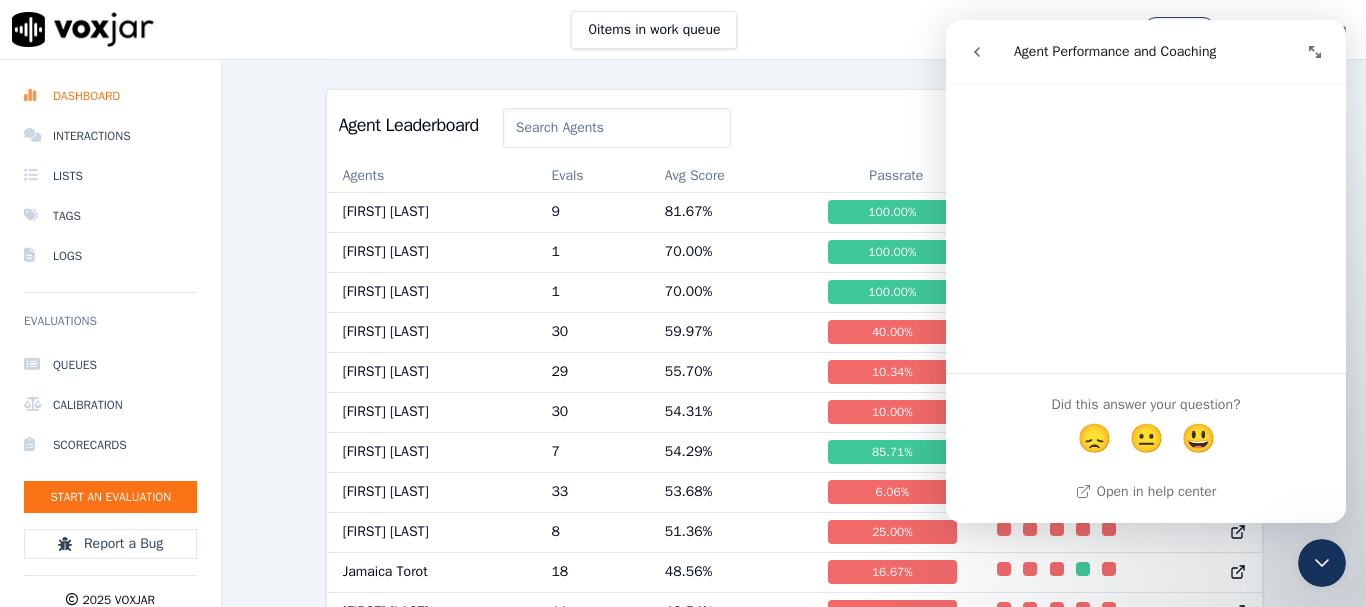 scroll, scrollTop: 1623, scrollLeft: 0, axis: vertical 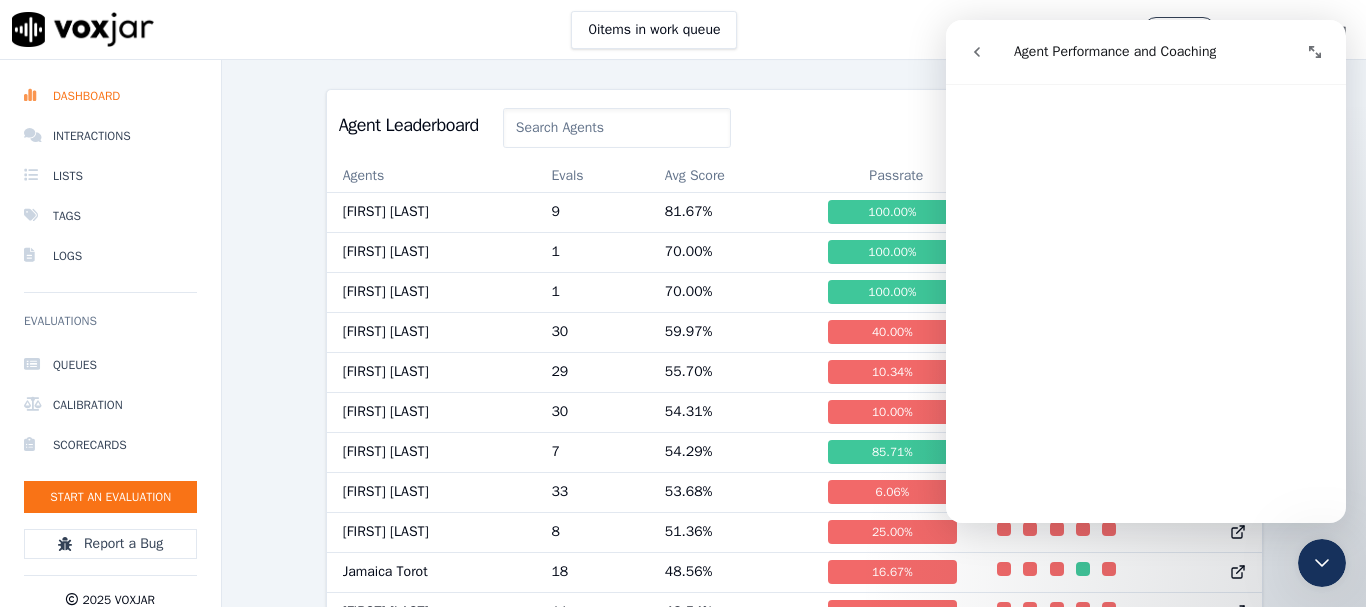 click 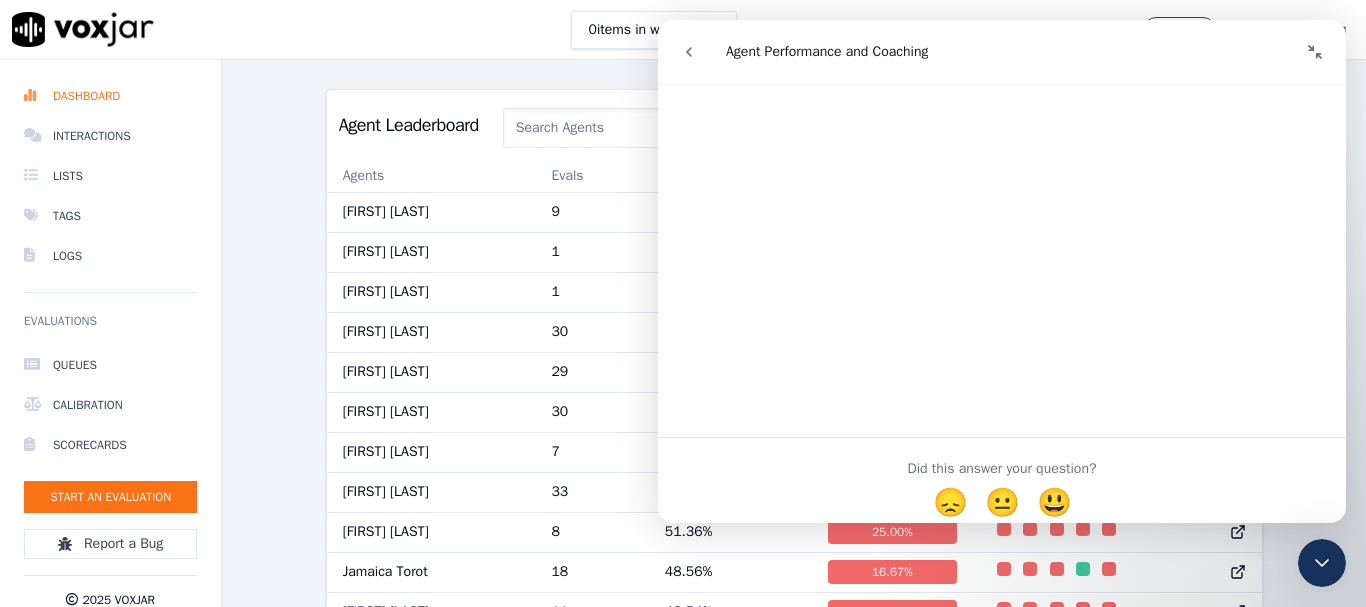 scroll, scrollTop: 1597, scrollLeft: 0, axis: vertical 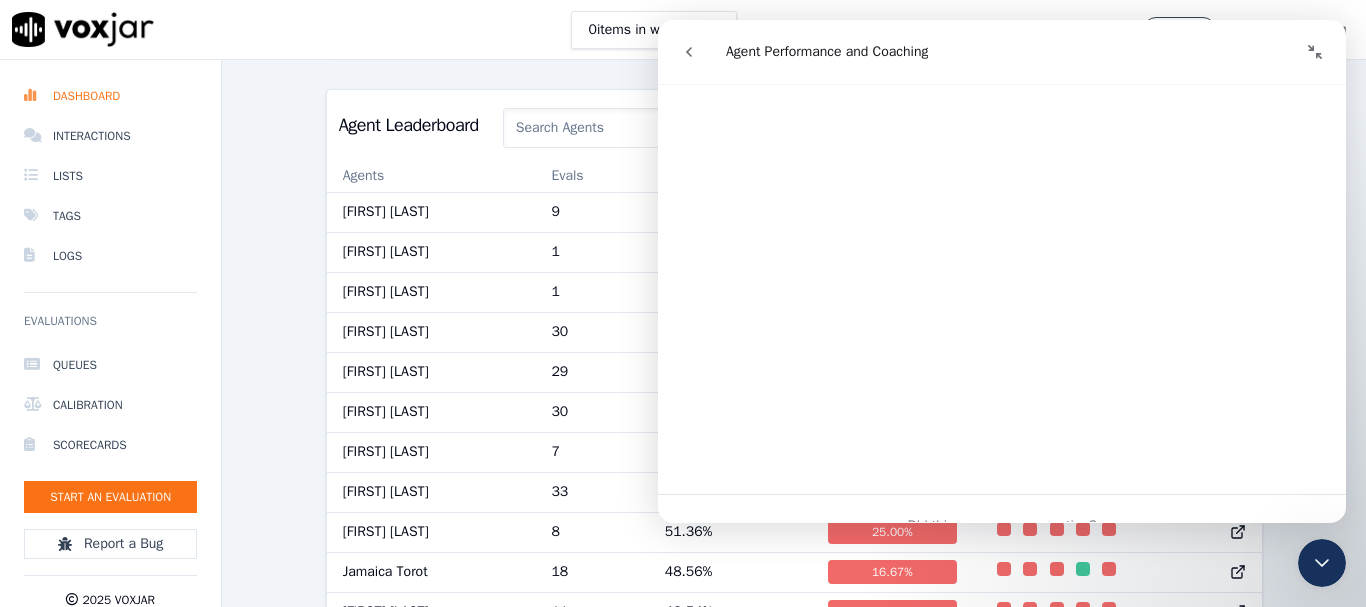 click at bounding box center [1315, 52] 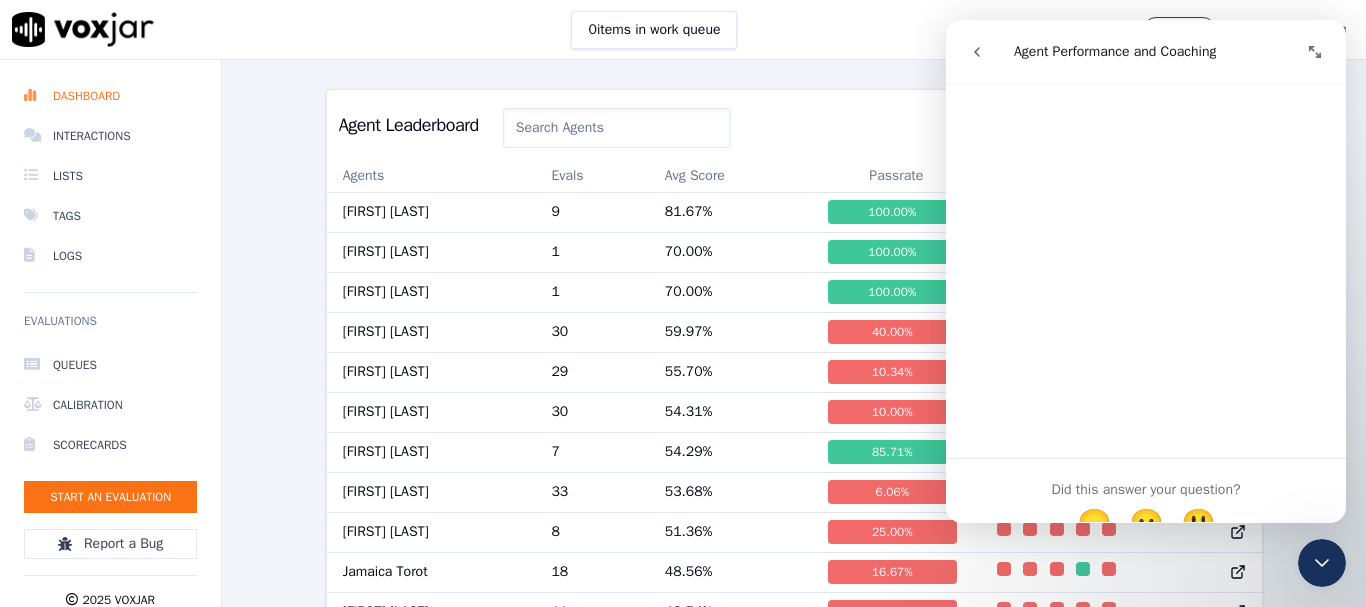 scroll, scrollTop: 1626, scrollLeft: 0, axis: vertical 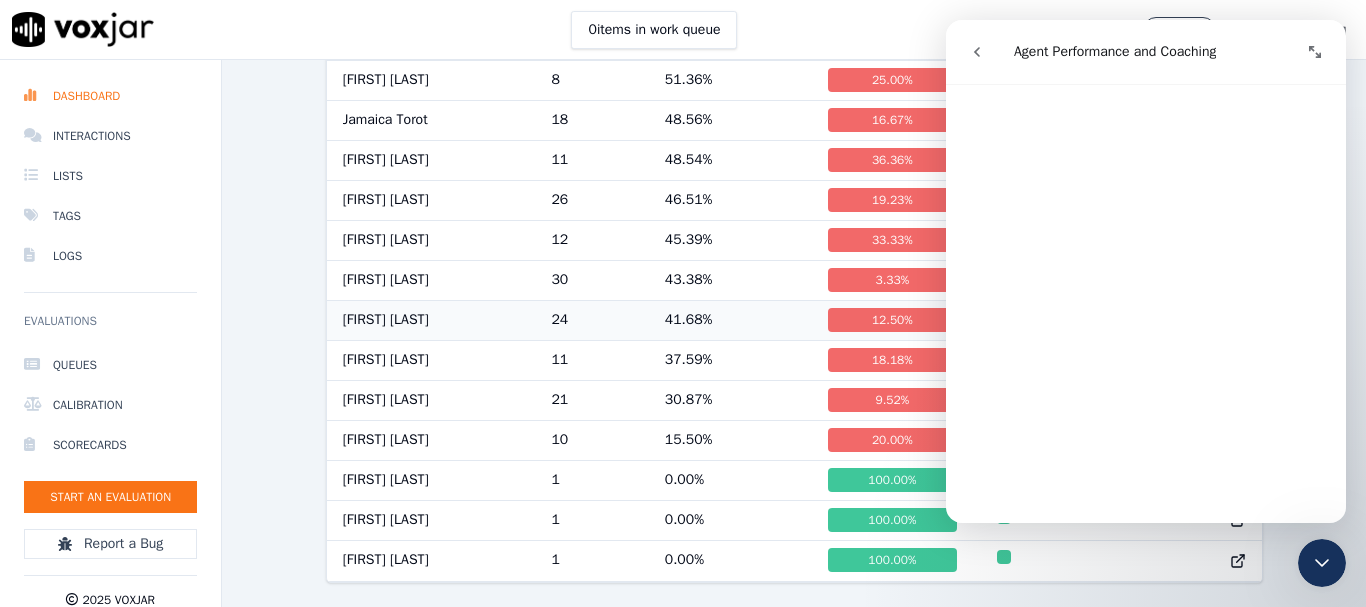 click on "Cezanne Ramos" at bounding box center (431, 320) 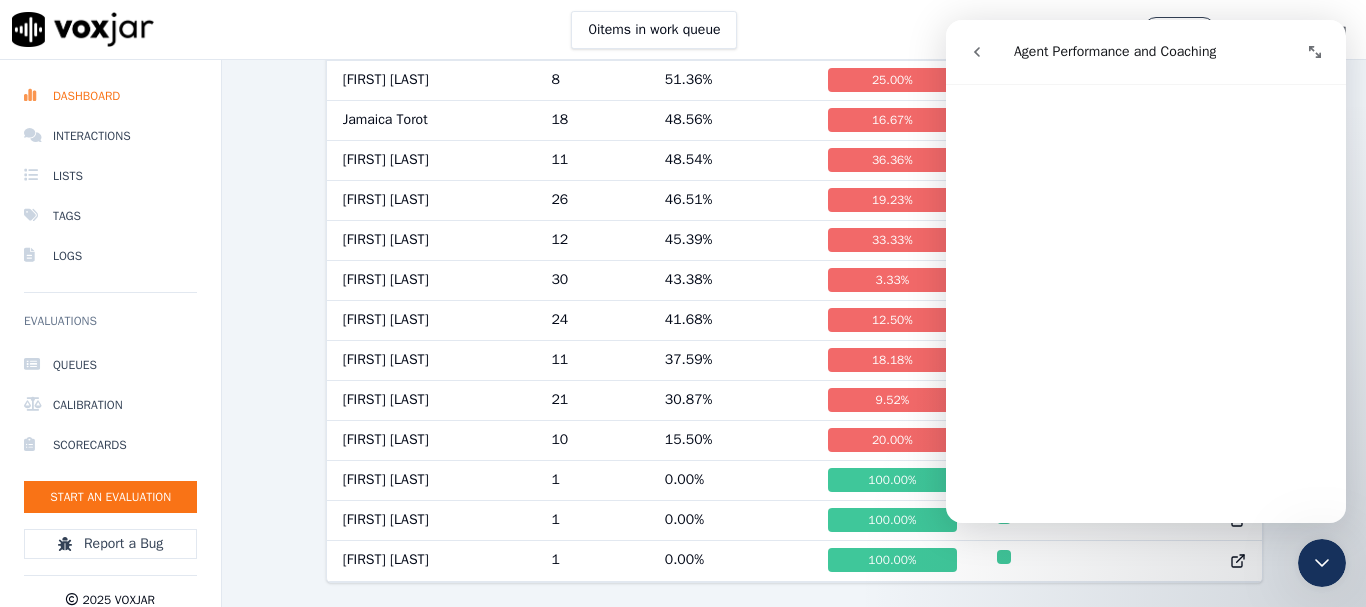 scroll, scrollTop: 0, scrollLeft: 0, axis: both 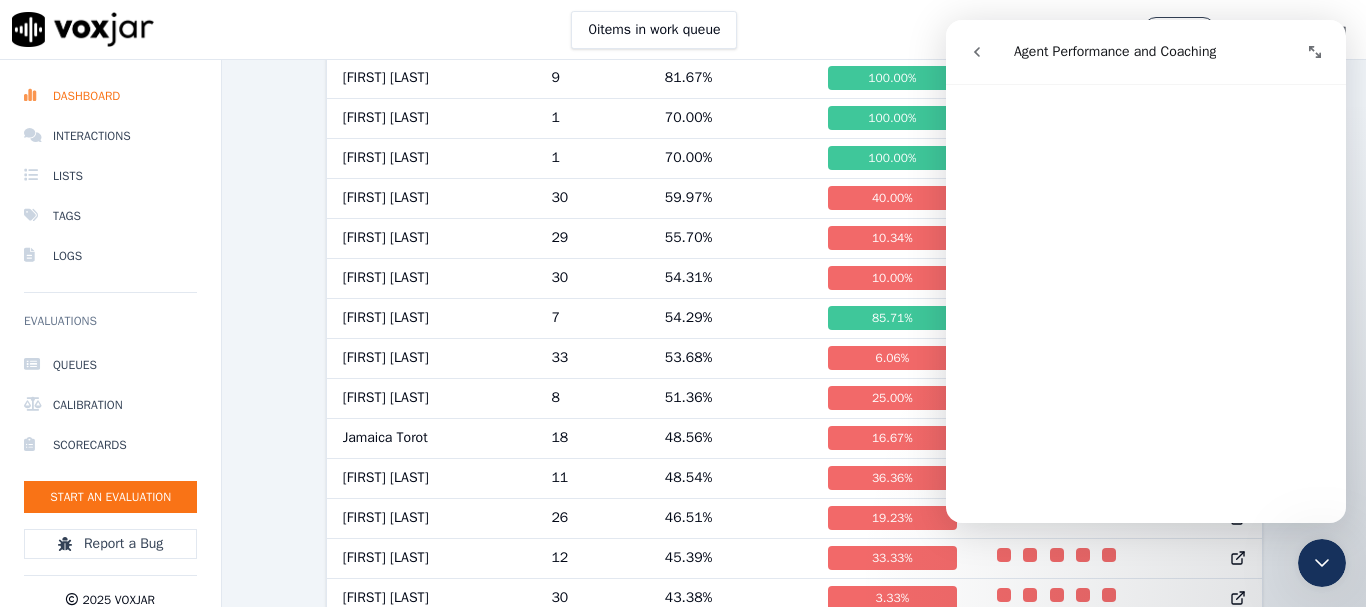 click on "0  items in work queue     11,255         Leigh Duragos" at bounding box center (683, 30) 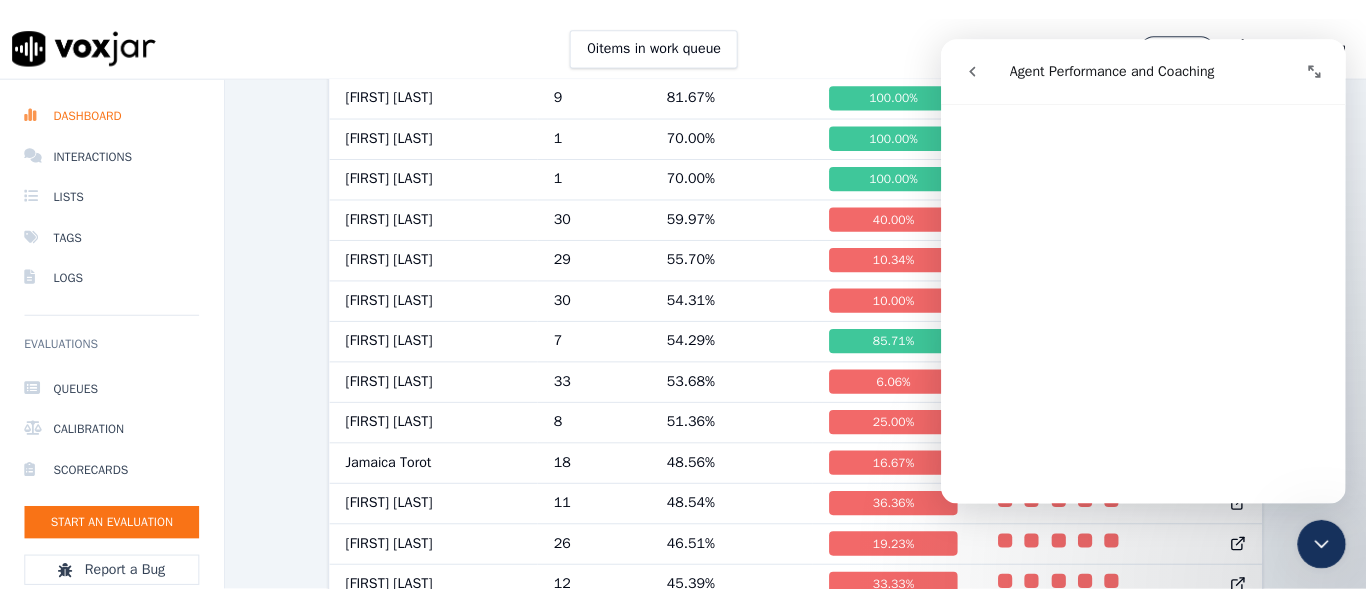 scroll, scrollTop: 928, scrollLeft: 0, axis: vertical 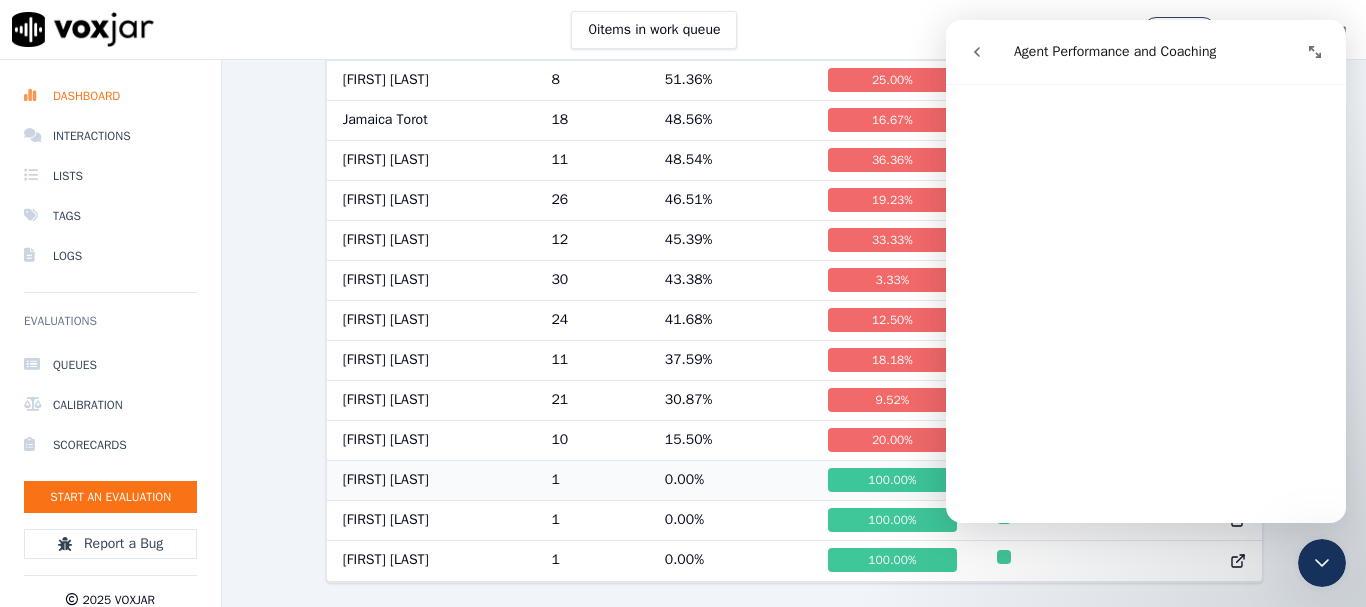 click on "[FIRST] [LAST]" at bounding box center [431, 480] 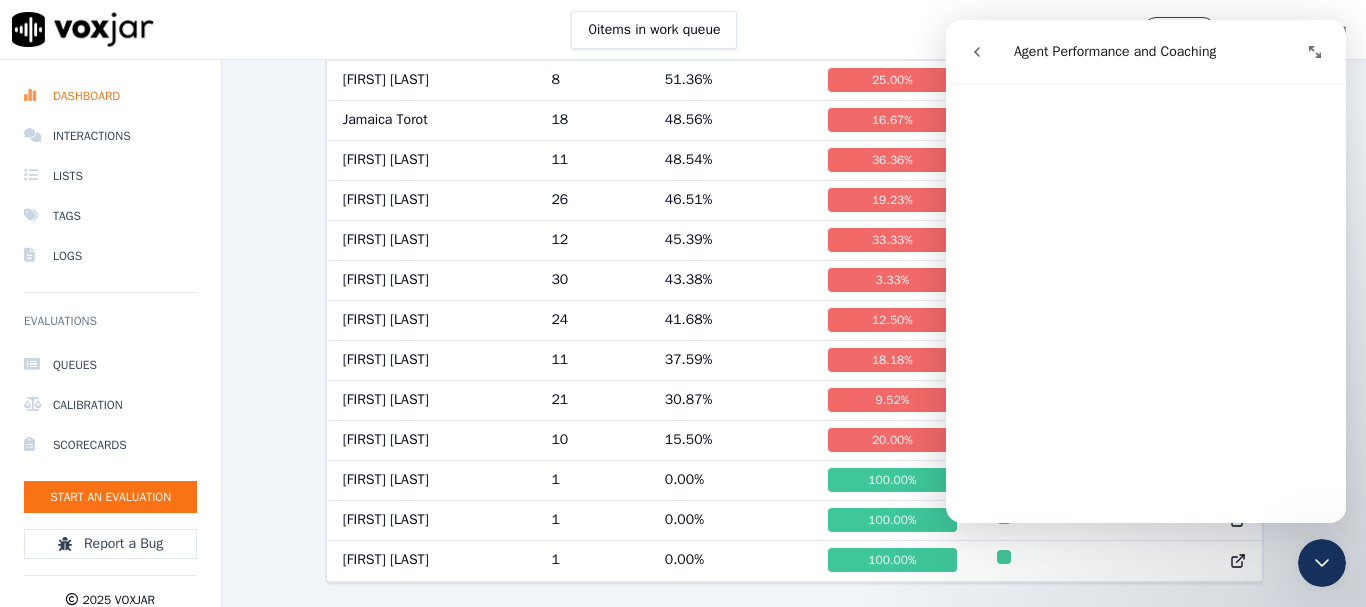 scroll, scrollTop: 0, scrollLeft: 0, axis: both 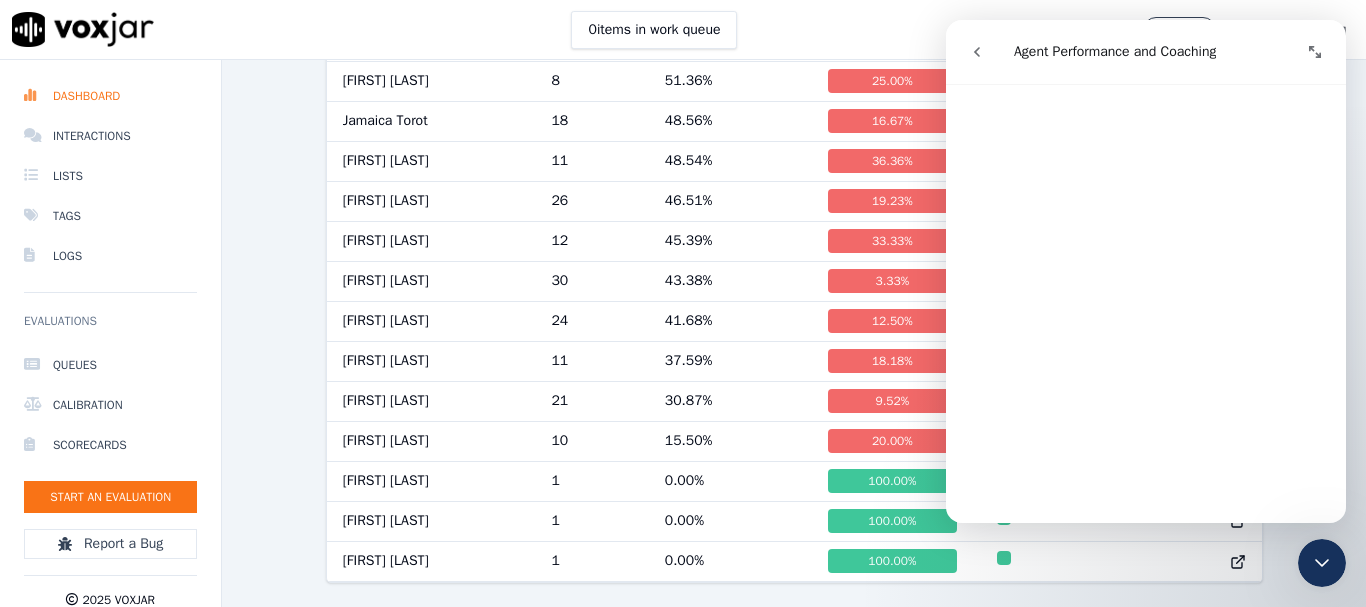 click 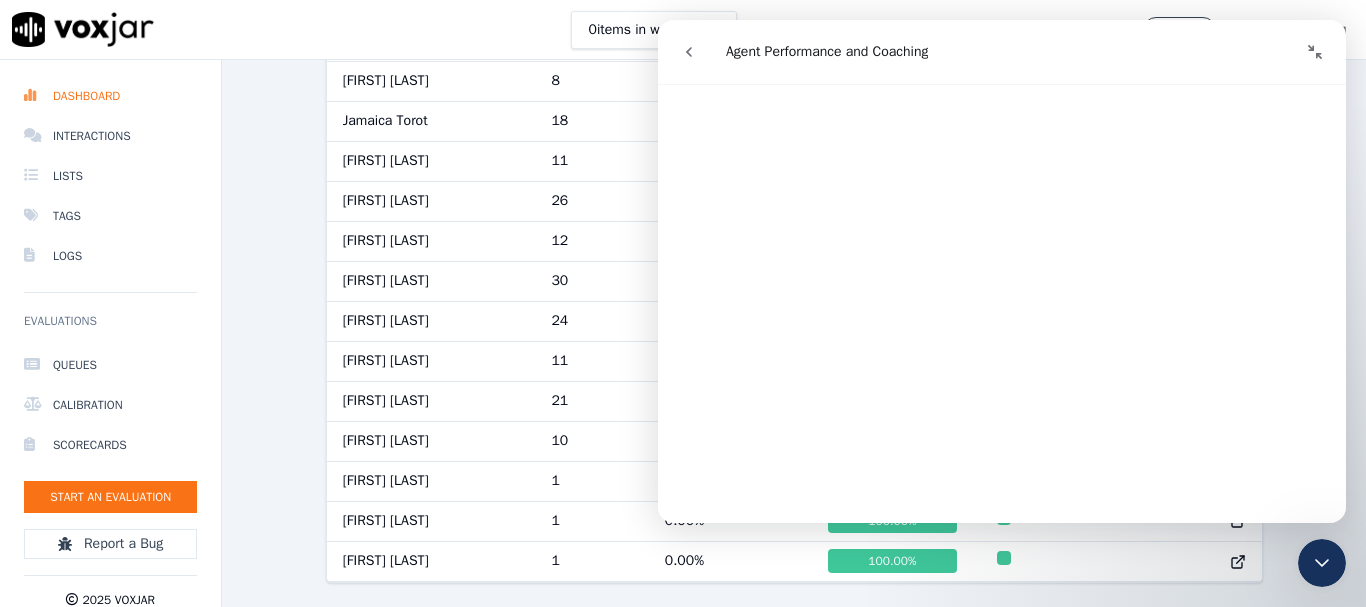 scroll, scrollTop: 1464, scrollLeft: 0, axis: vertical 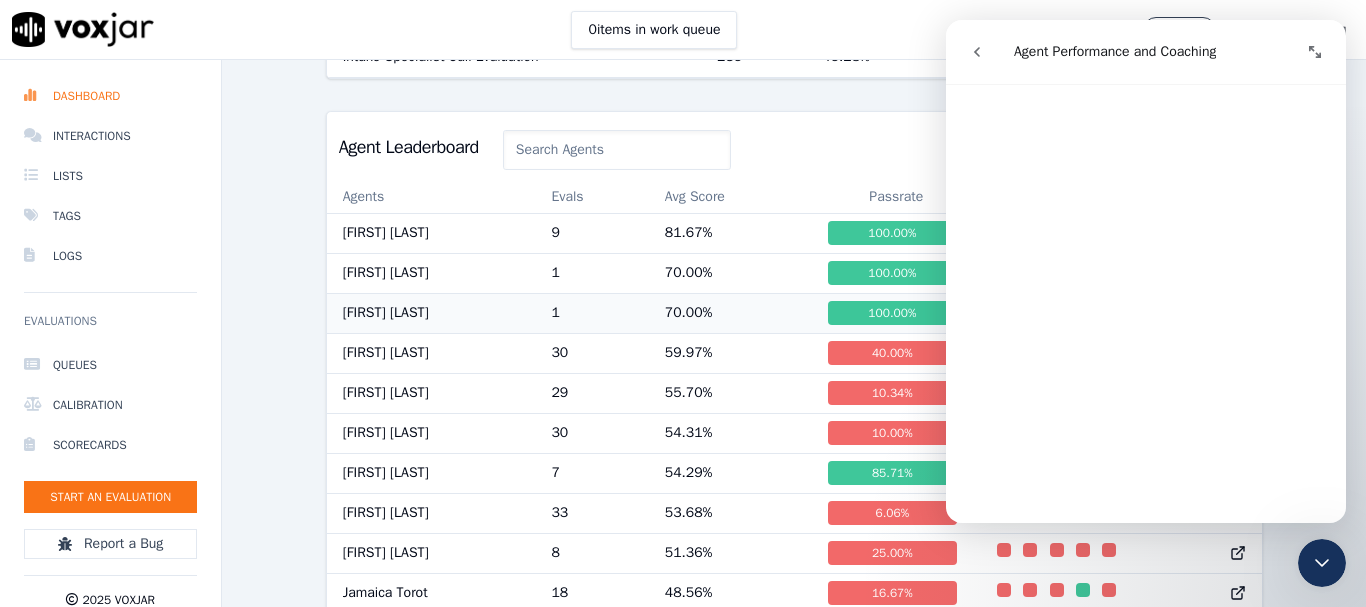 click on "1" at bounding box center [591, 313] 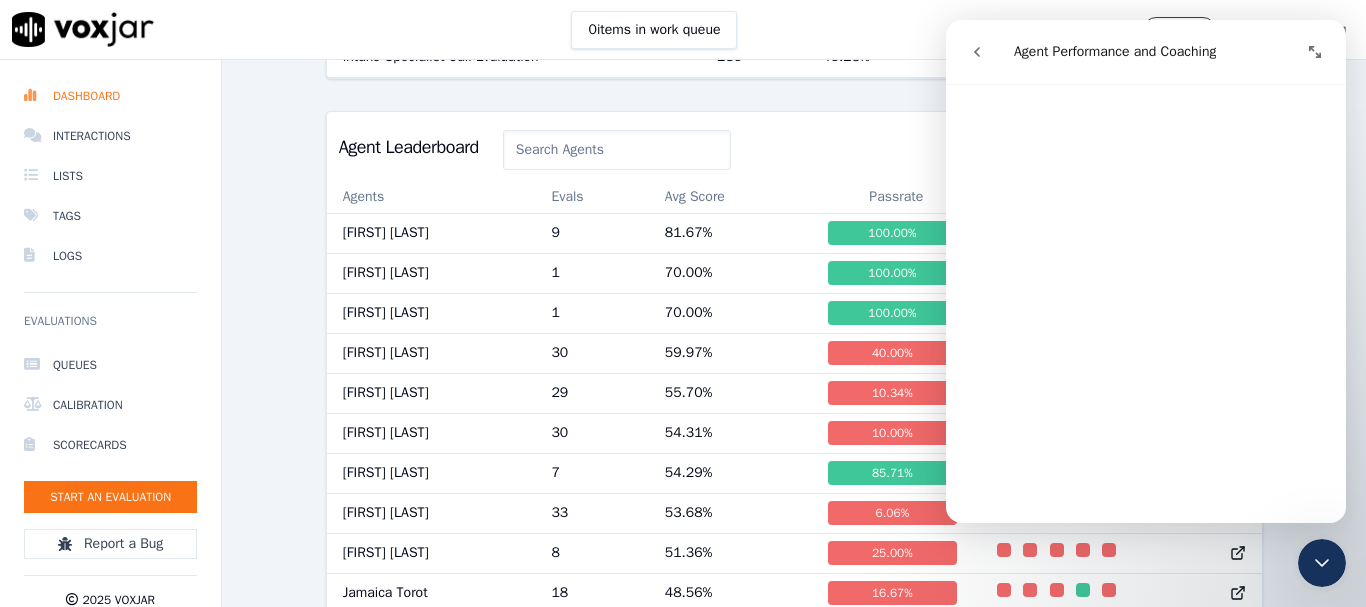 scroll, scrollTop: 0, scrollLeft: 0, axis: both 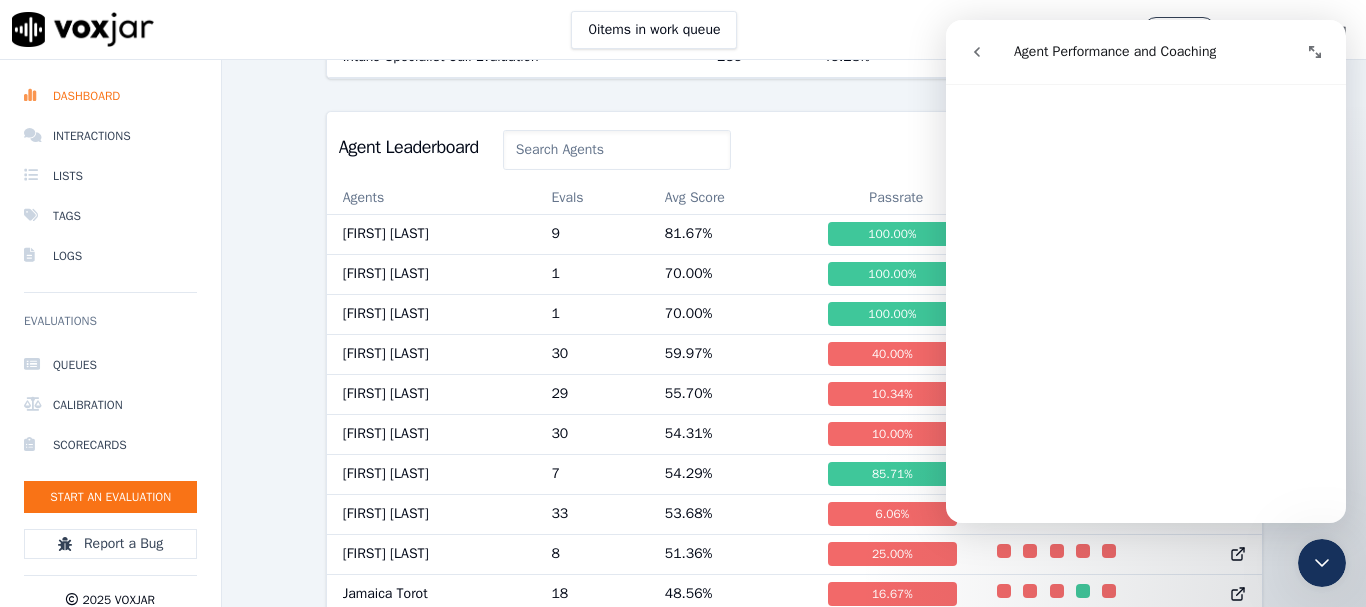 click 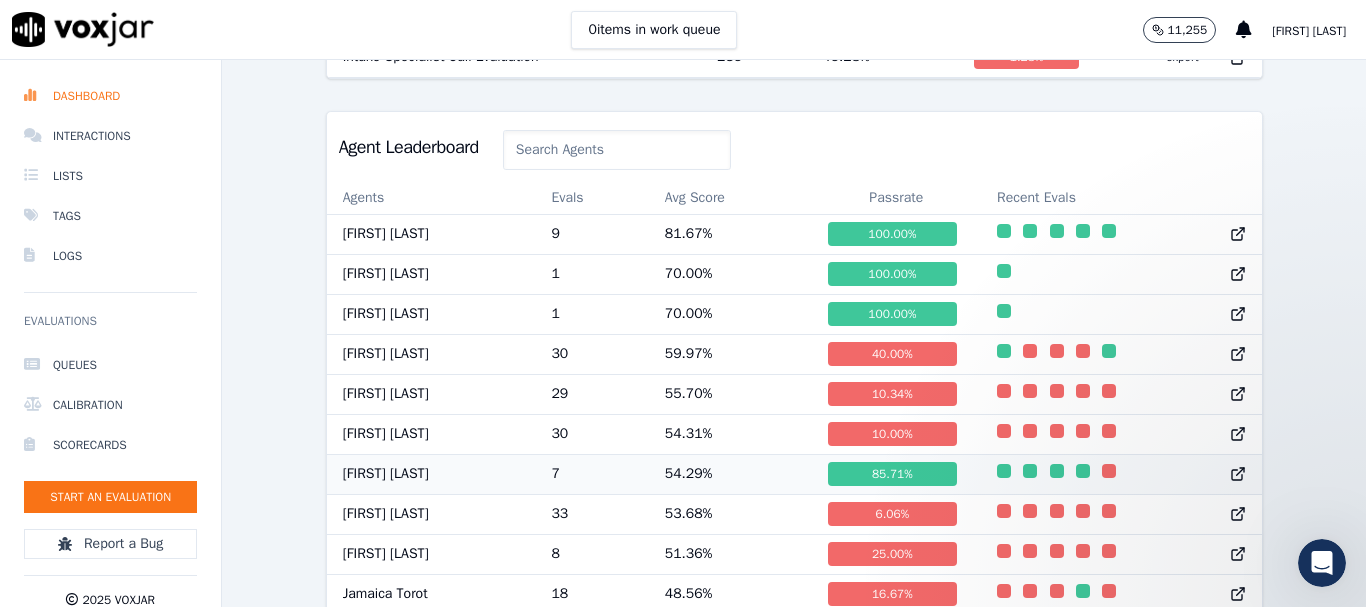 scroll, scrollTop: 0, scrollLeft: 0, axis: both 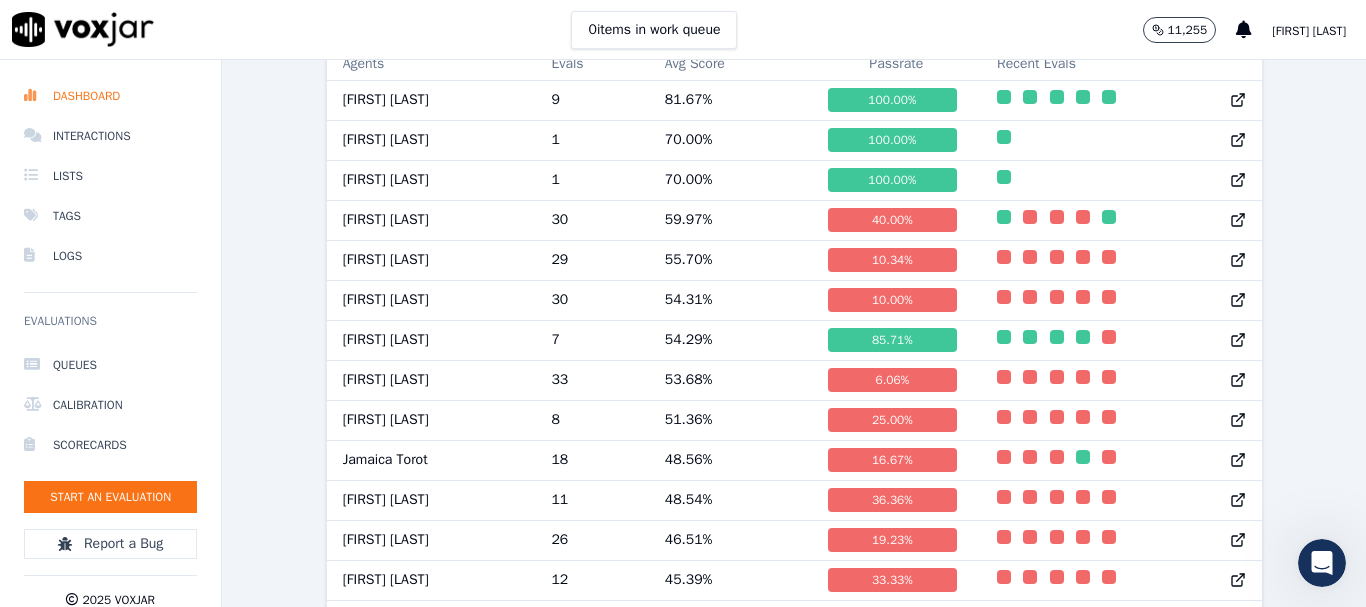 click 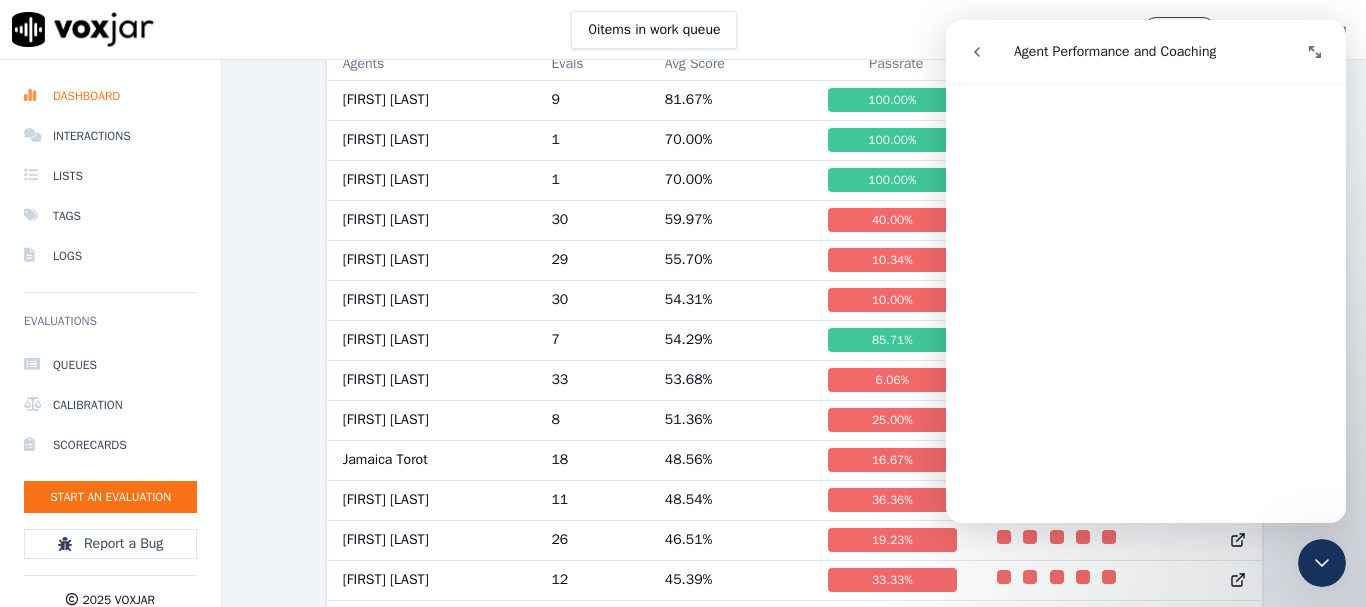 scroll, scrollTop: 265, scrollLeft: 0, axis: vertical 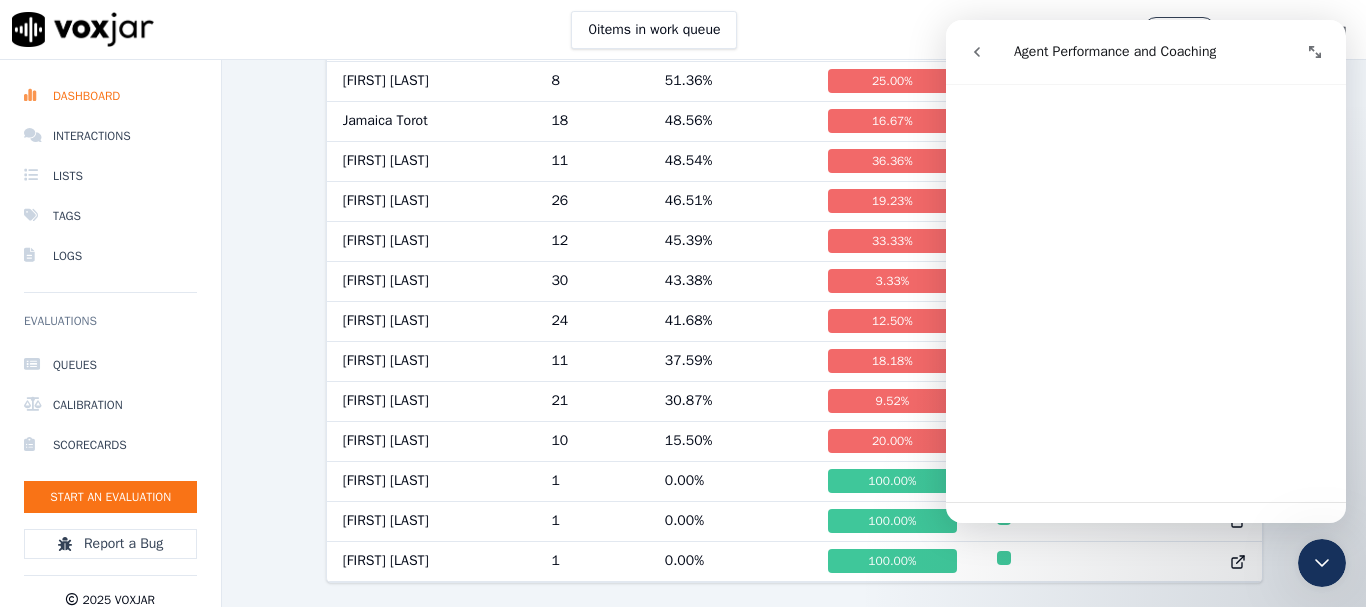click at bounding box center (977, 52) 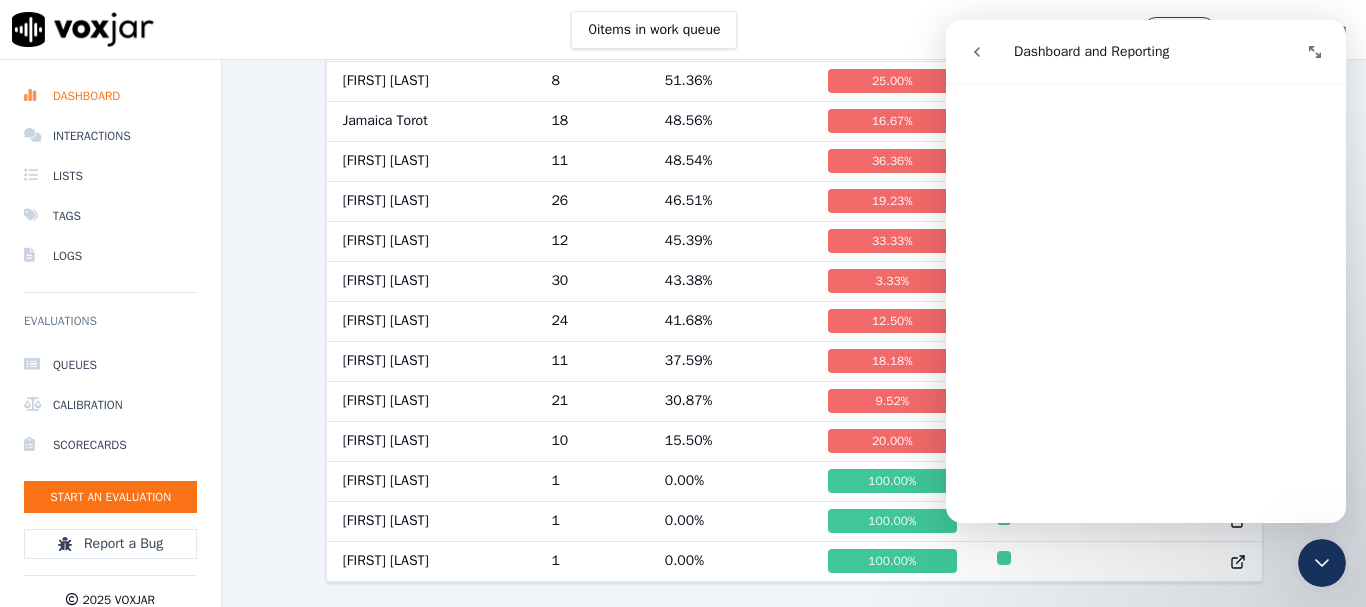 scroll, scrollTop: 1600, scrollLeft: 0, axis: vertical 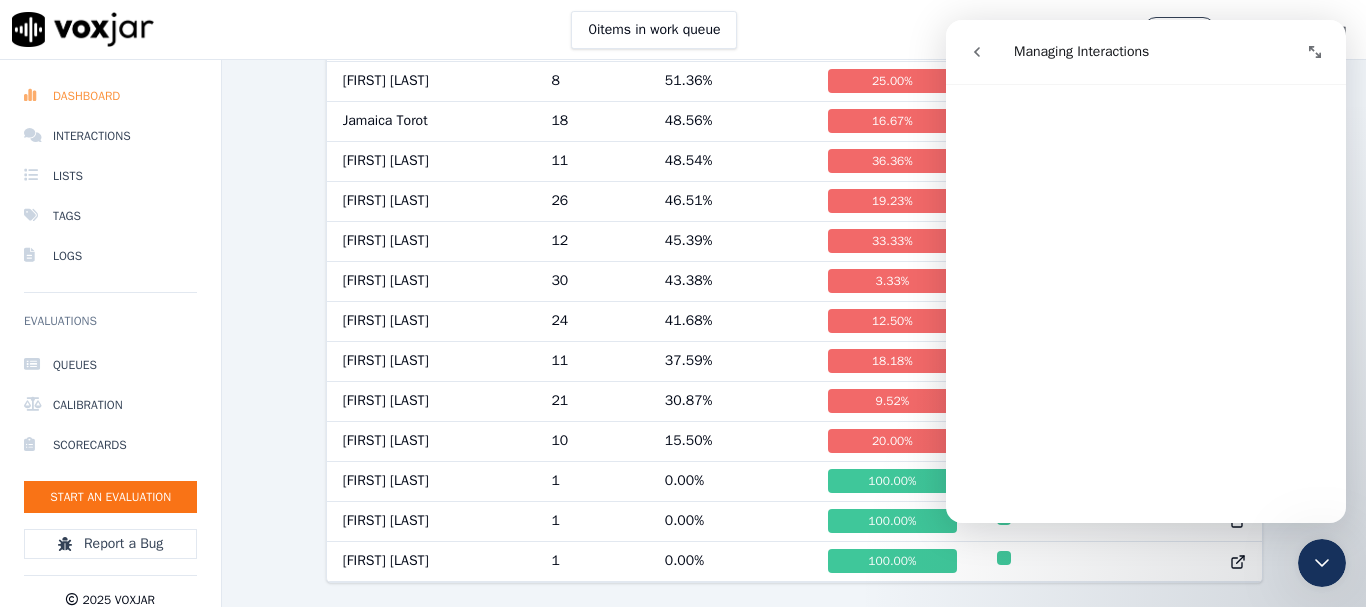 click on "Dashboard" at bounding box center [110, 96] 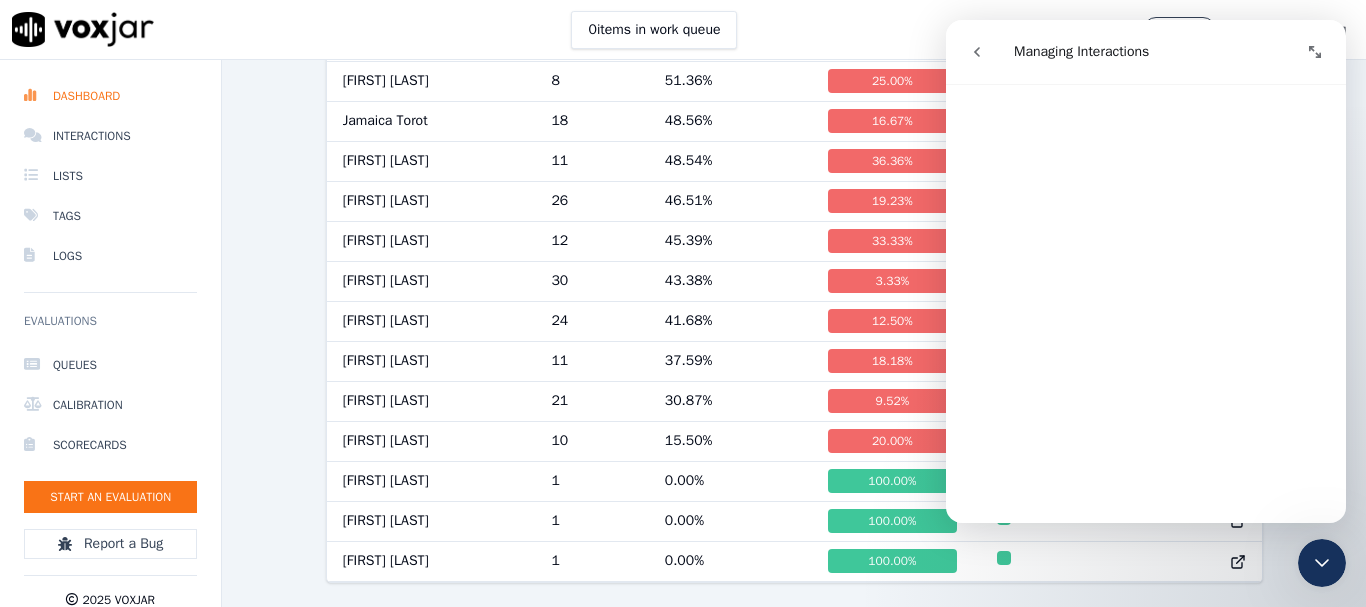 scroll, scrollTop: 3090, scrollLeft: 0, axis: vertical 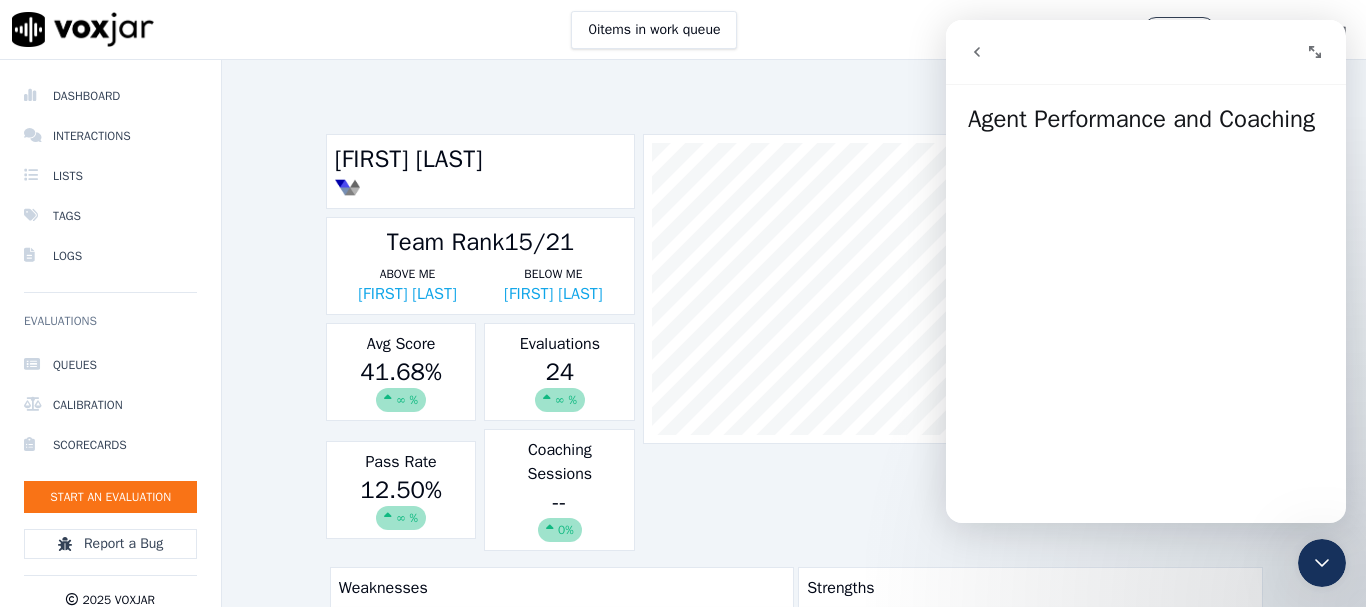 click at bounding box center (1322, 563) 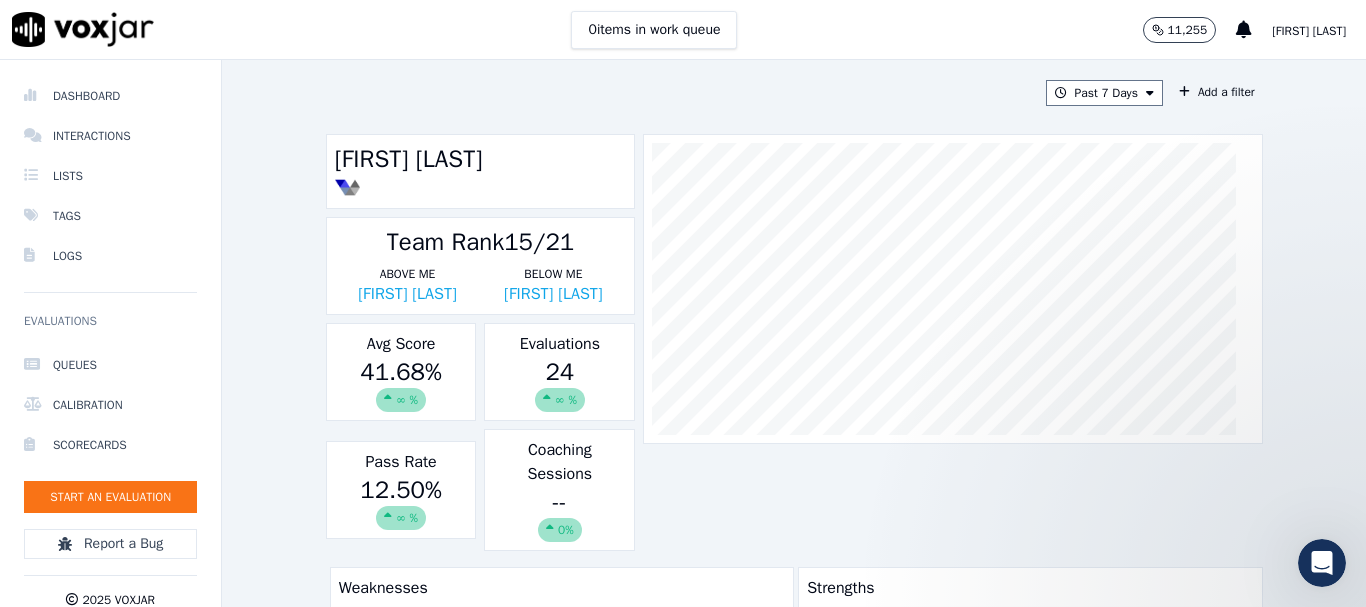 scroll, scrollTop: 0, scrollLeft: 0, axis: both 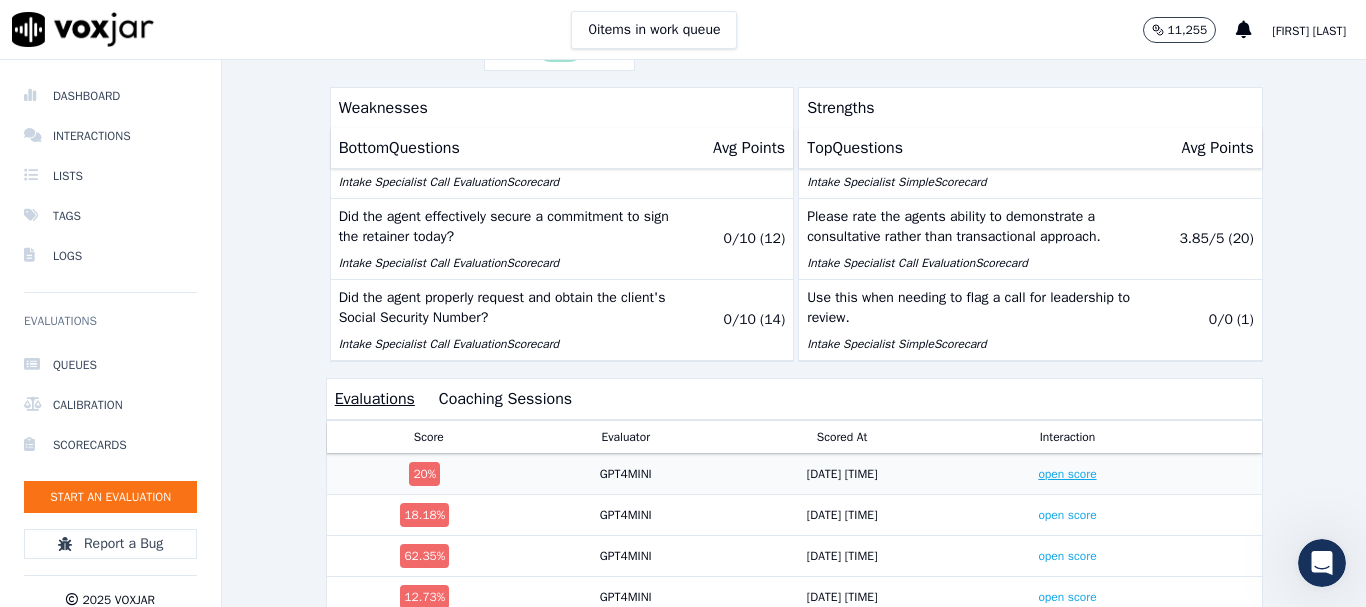 click on "open score" at bounding box center (1067, 474) 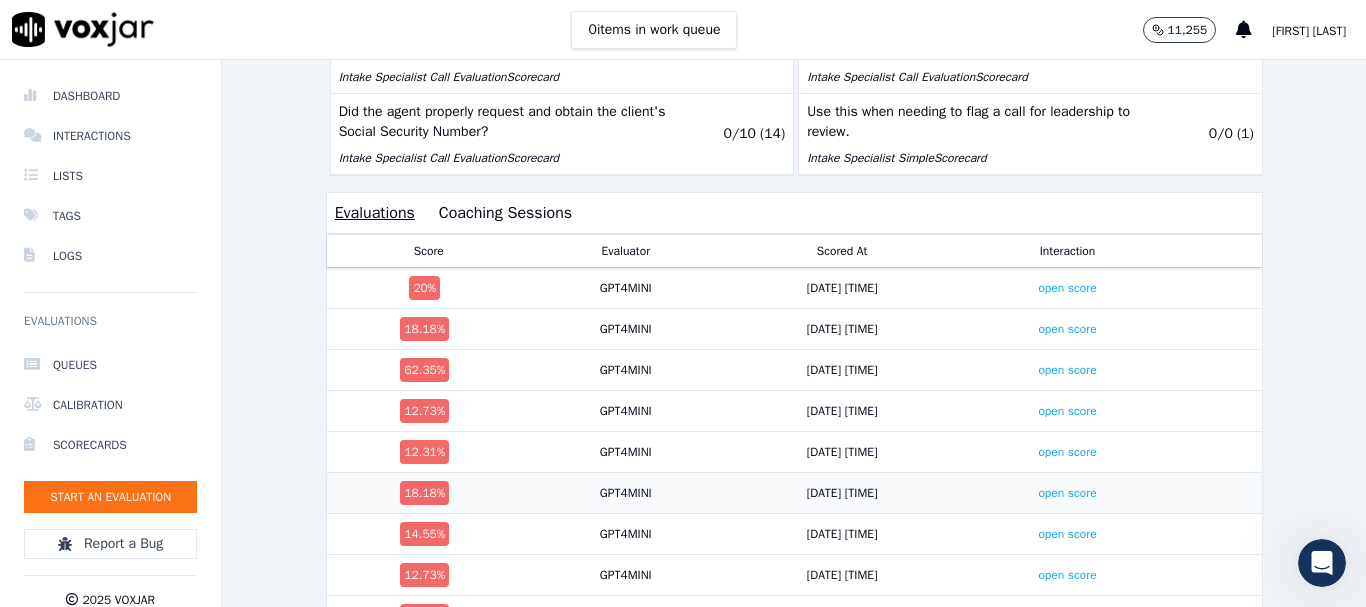 scroll, scrollTop: 747, scrollLeft: 0, axis: vertical 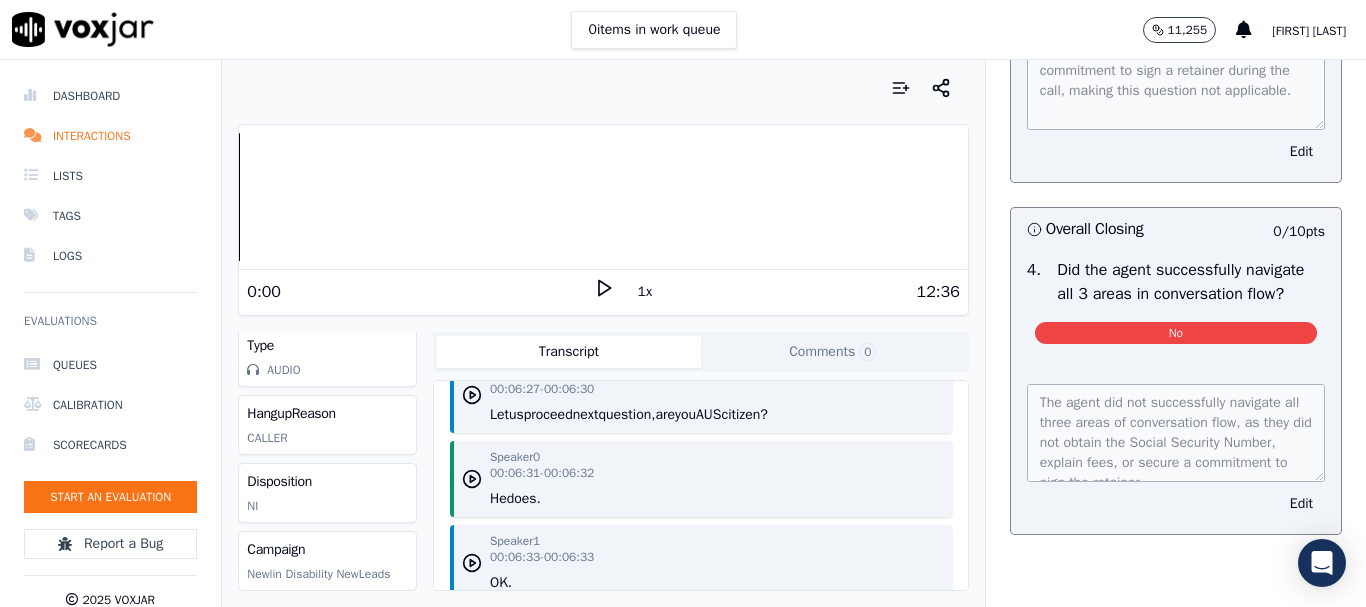 click 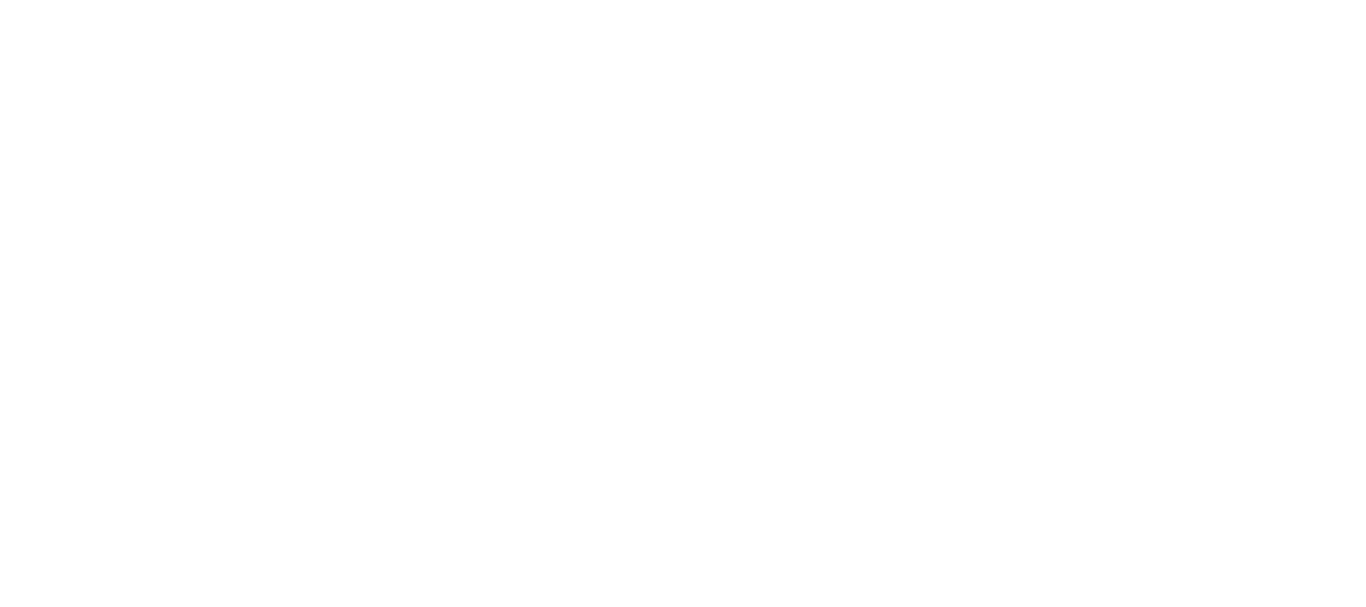 scroll, scrollTop: 0, scrollLeft: 0, axis: both 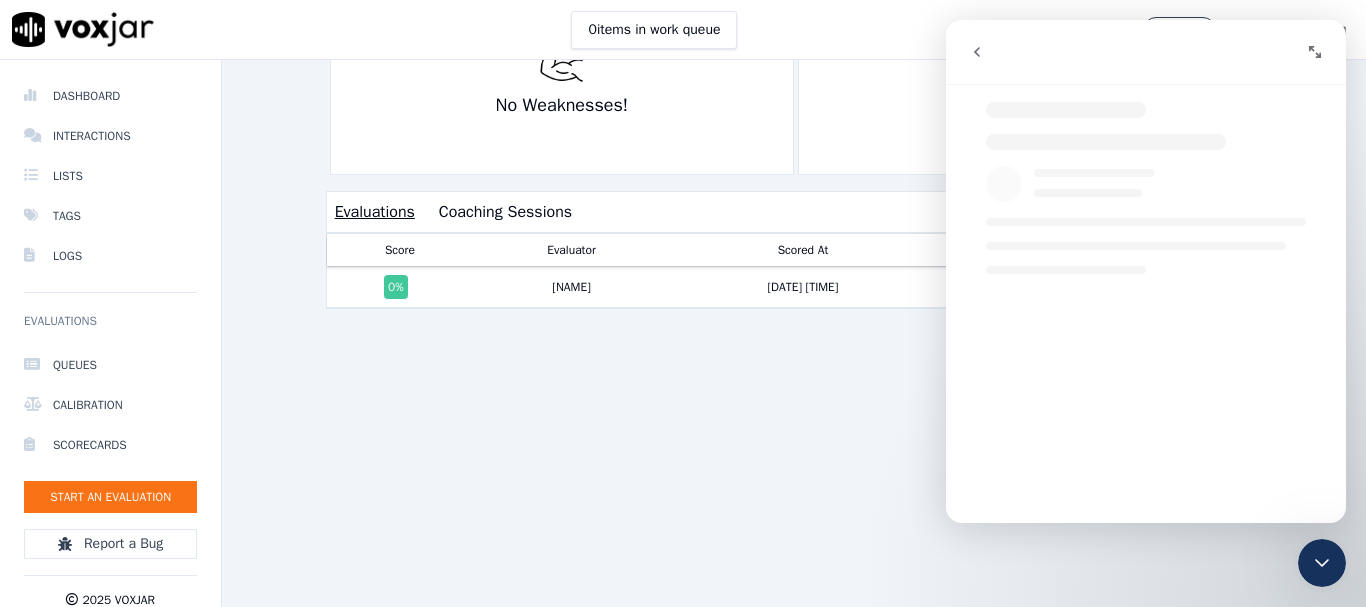 click at bounding box center (1315, 52) 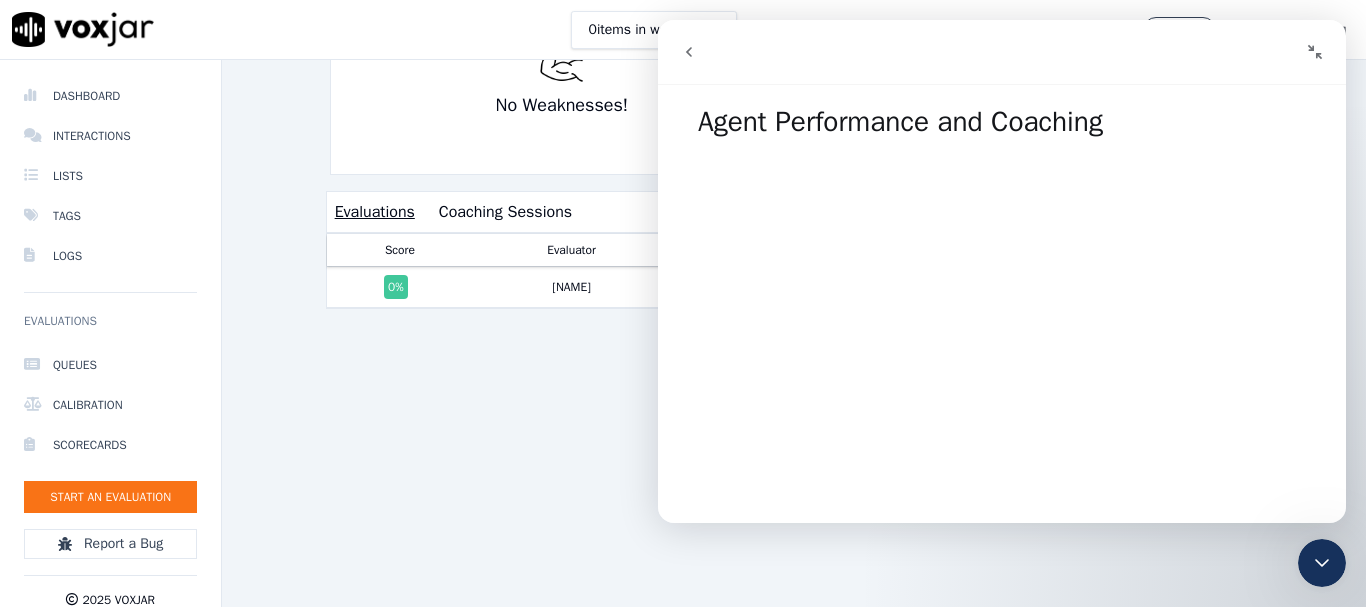 click 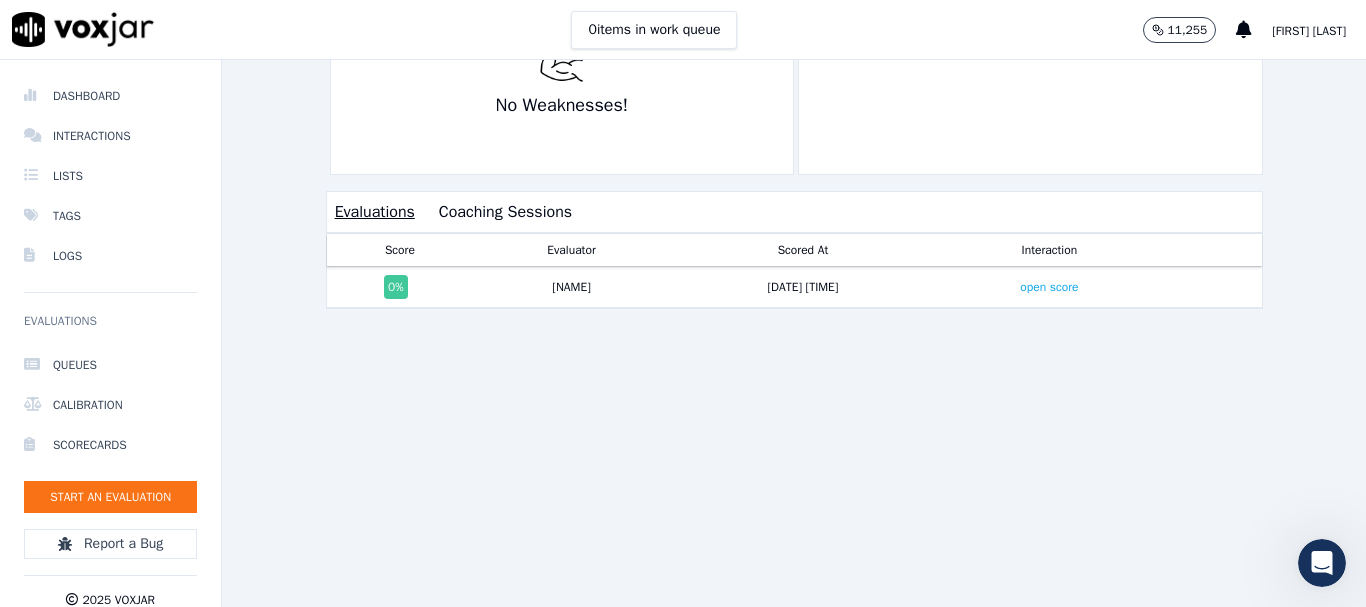 scroll, scrollTop: 0, scrollLeft: 0, axis: both 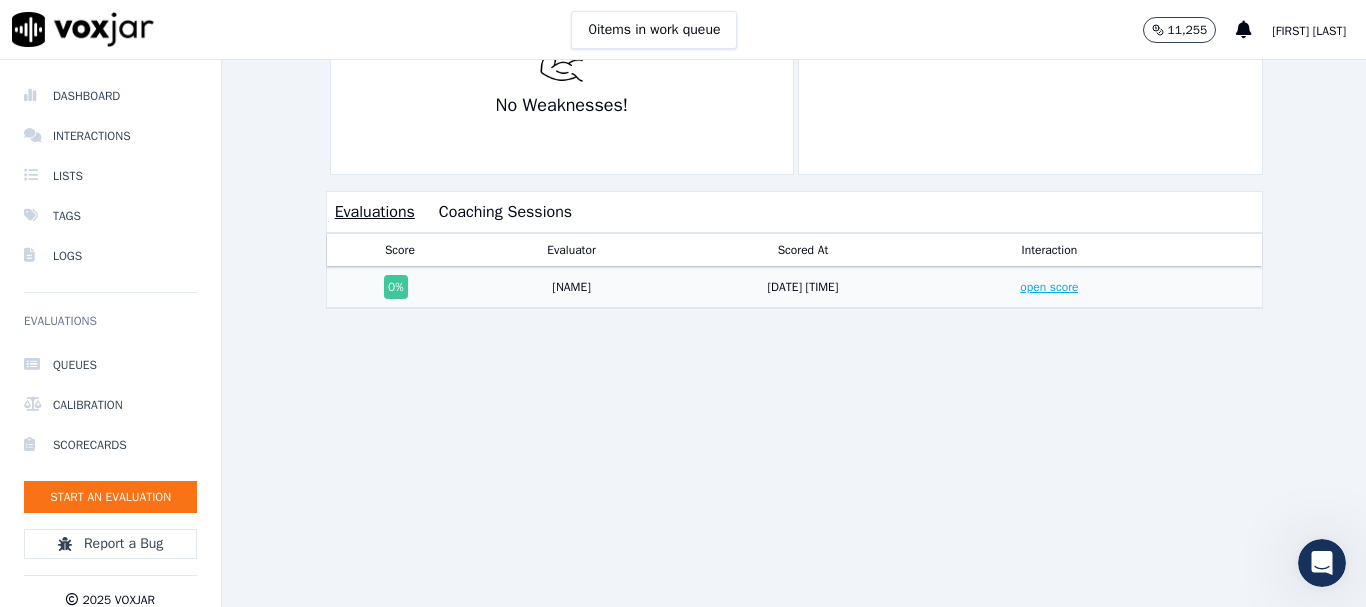 click on "open score" at bounding box center [1049, 287] 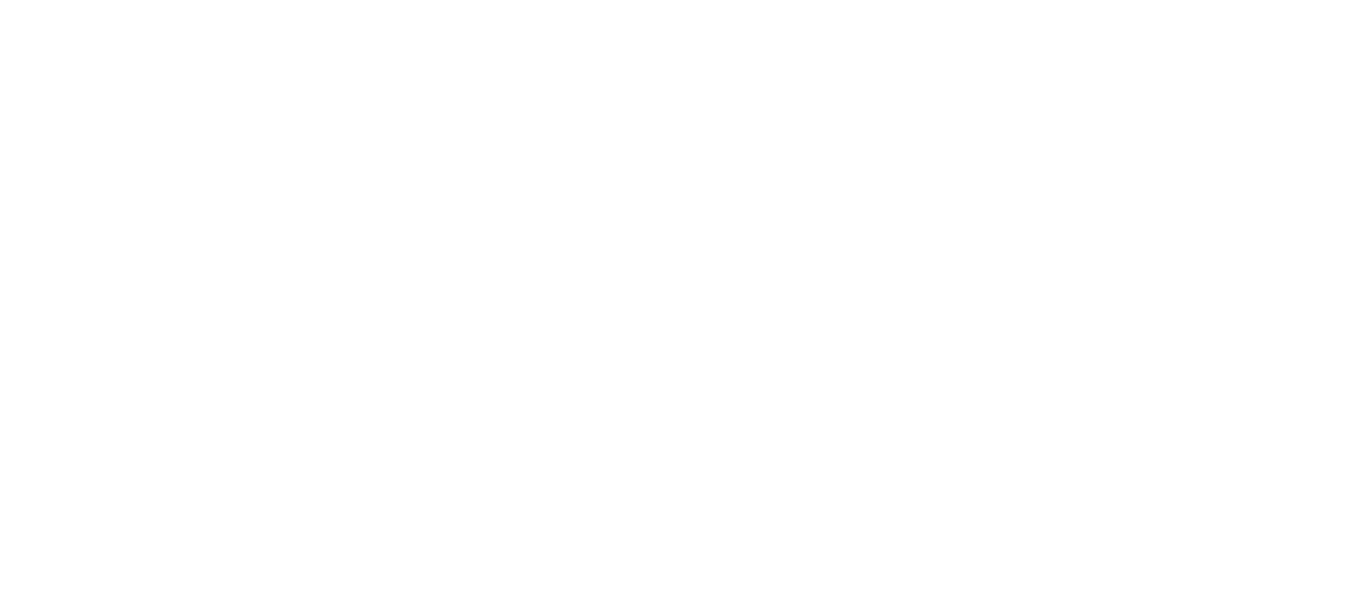 scroll, scrollTop: 0, scrollLeft: 0, axis: both 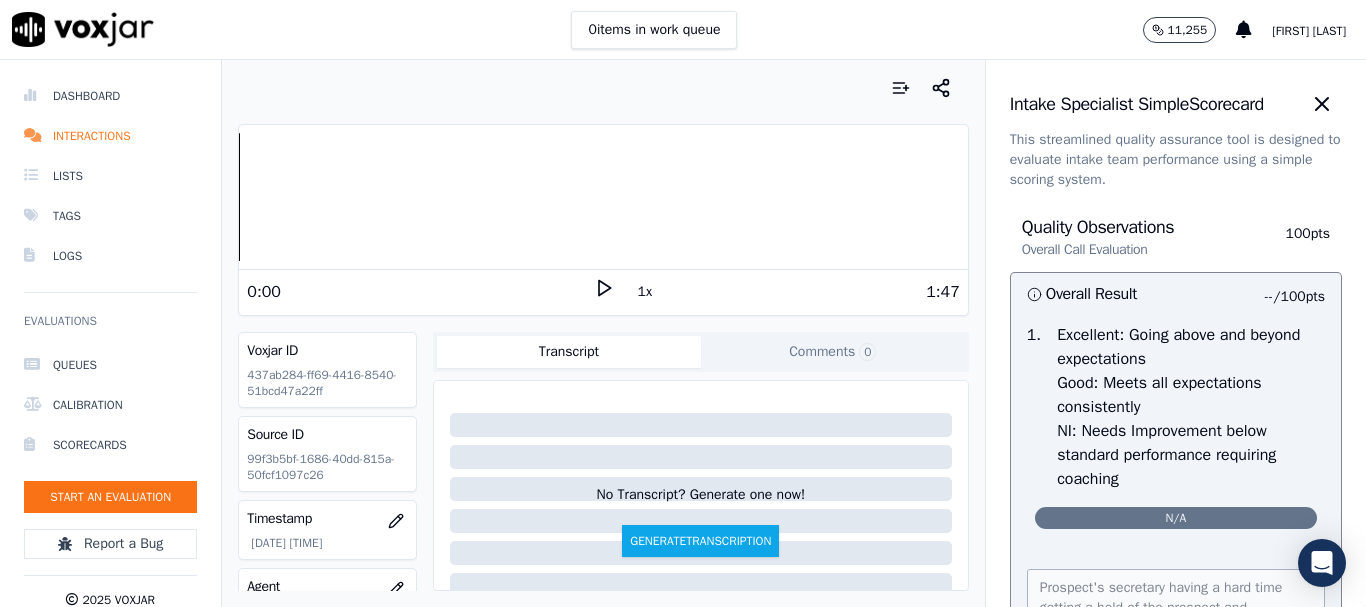 click 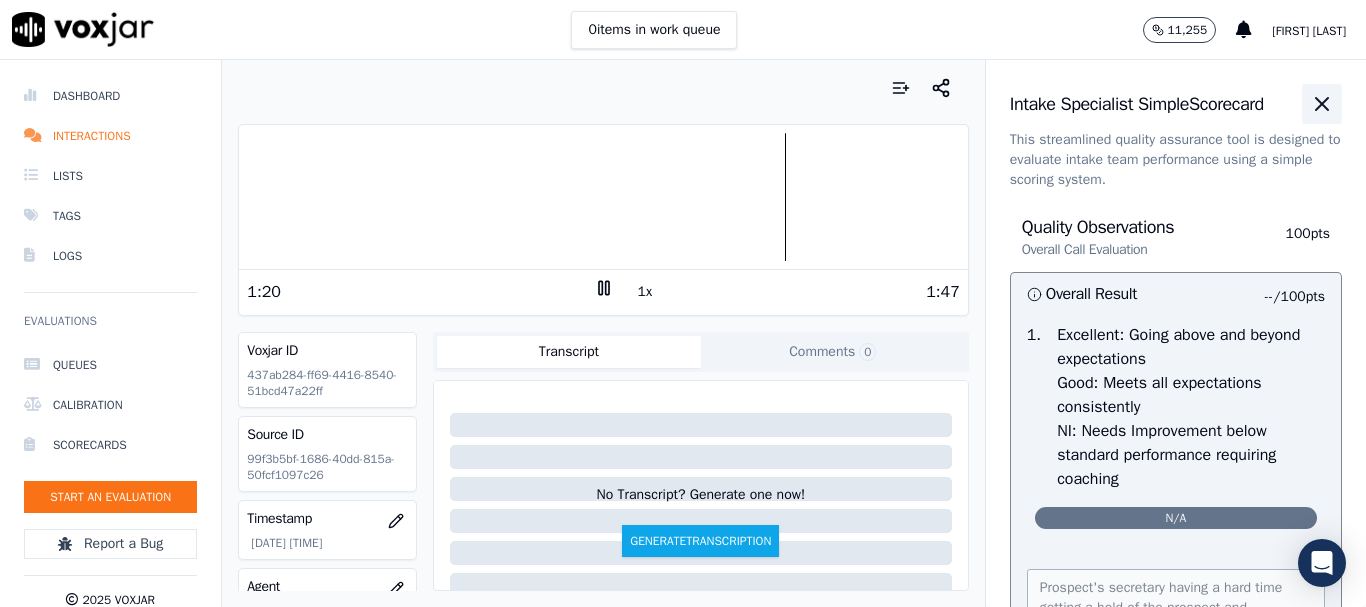 click 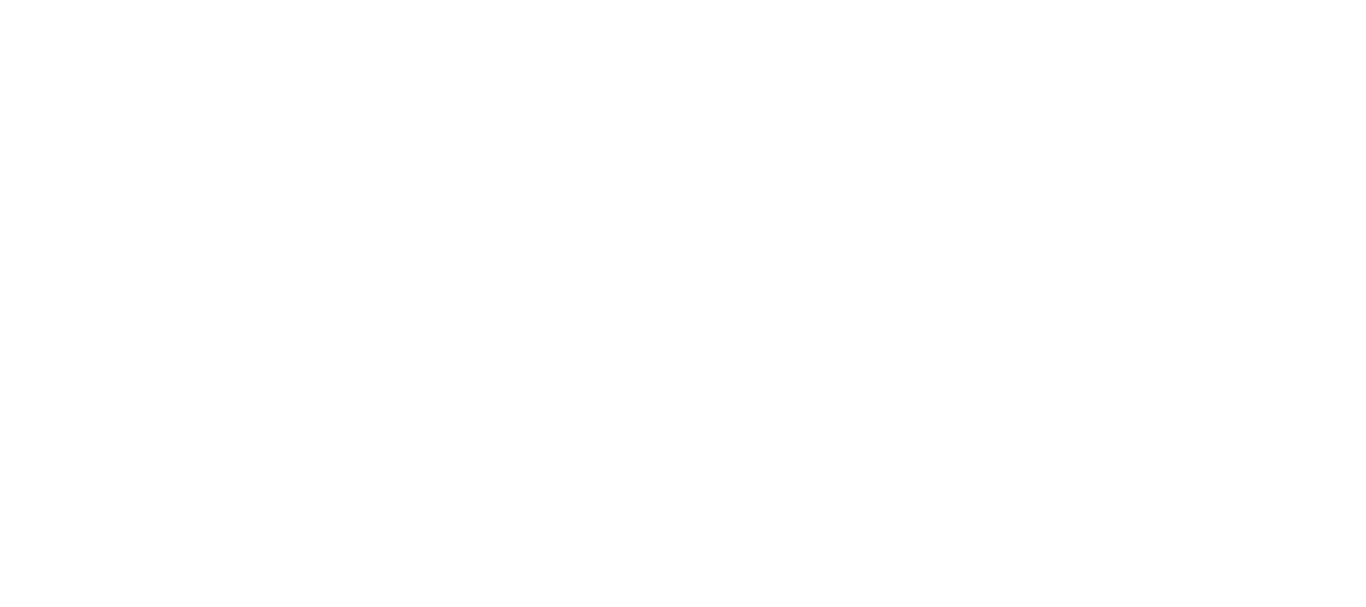scroll, scrollTop: 0, scrollLeft: 0, axis: both 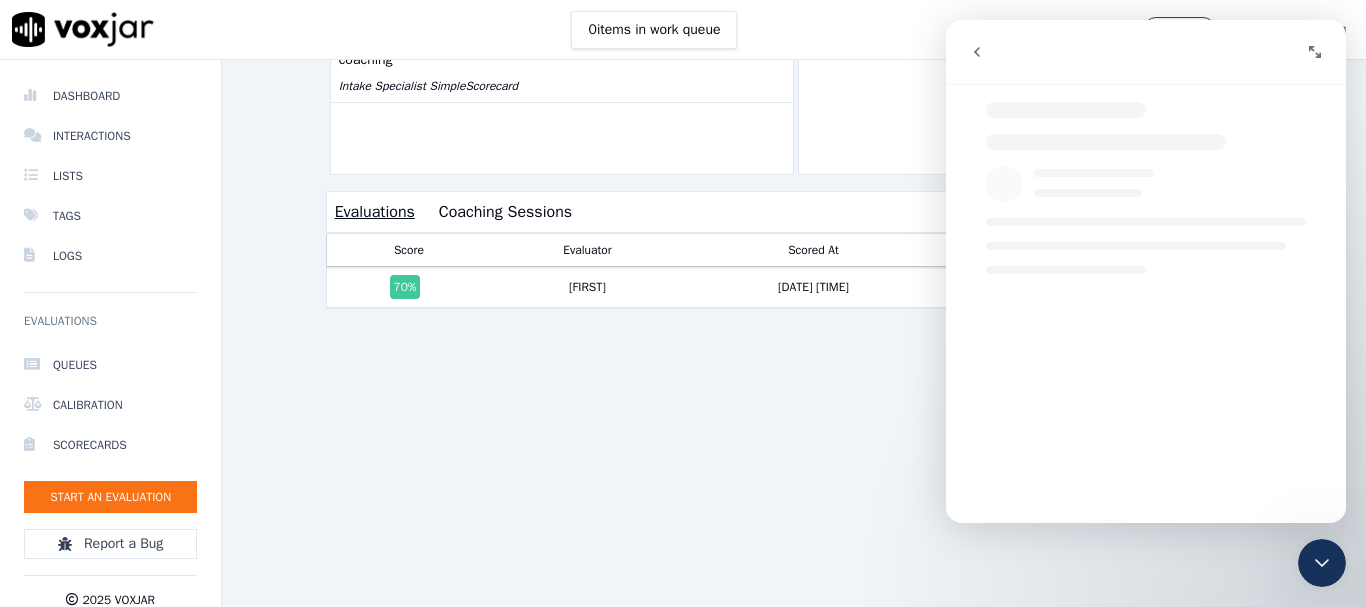 click 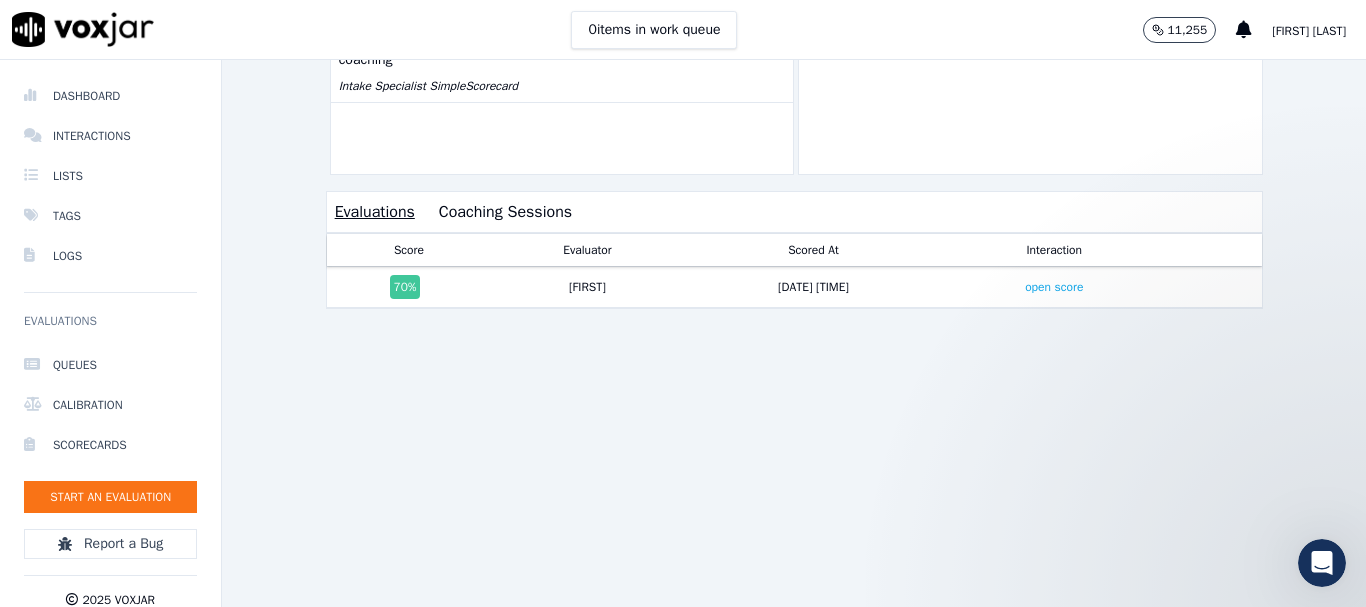 scroll, scrollTop: 0, scrollLeft: 0, axis: both 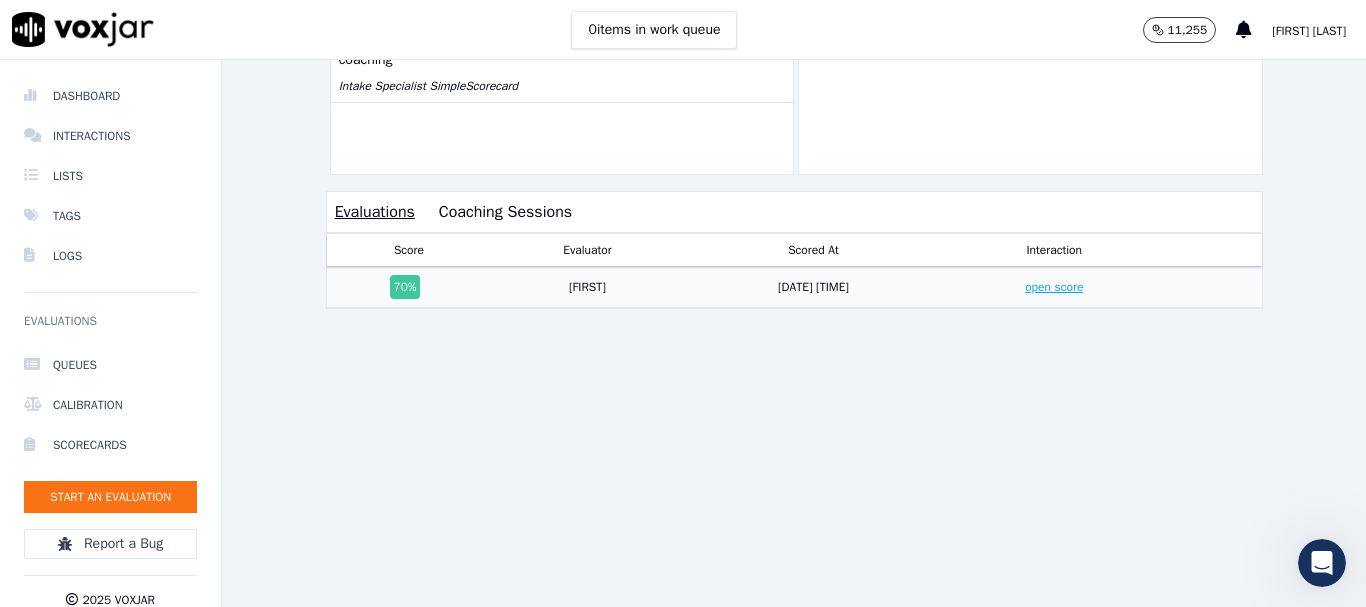 click on "open score" at bounding box center [1054, 287] 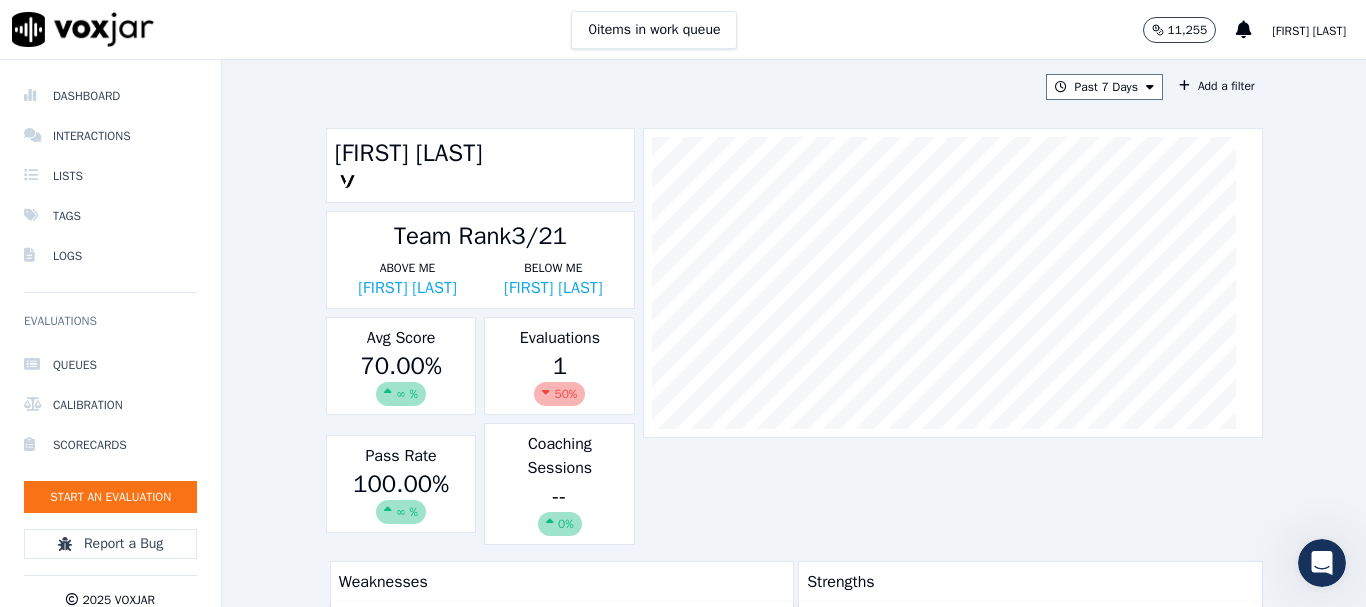 scroll, scrollTop: 0, scrollLeft: 0, axis: both 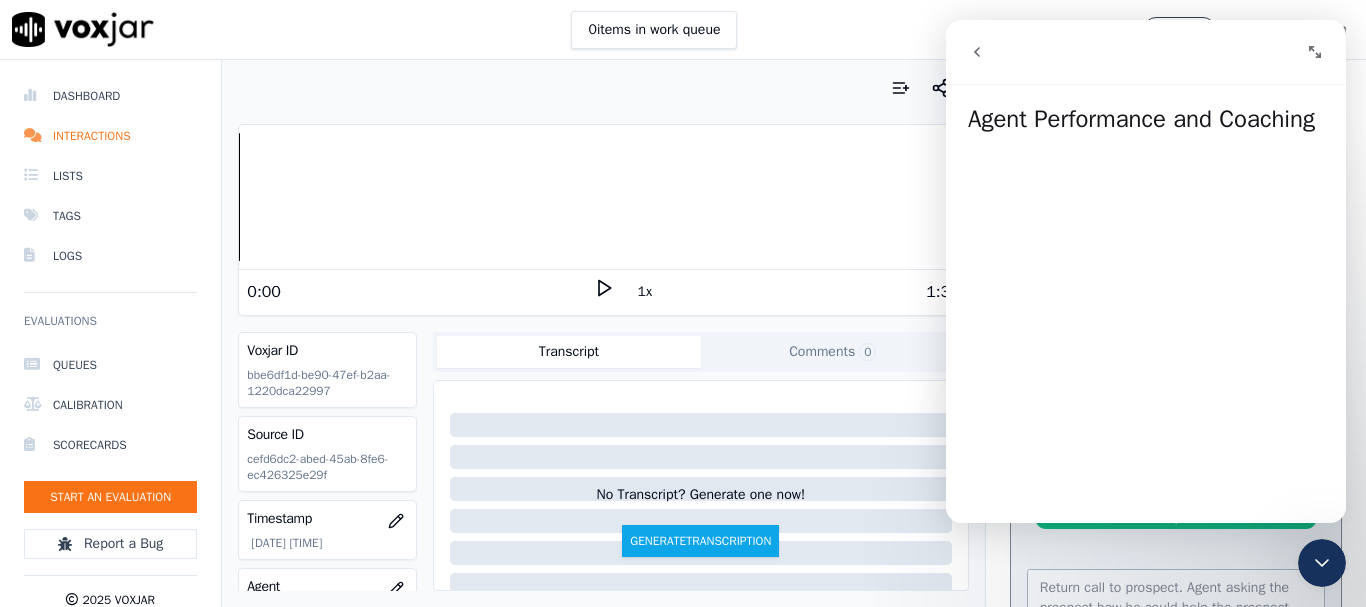click 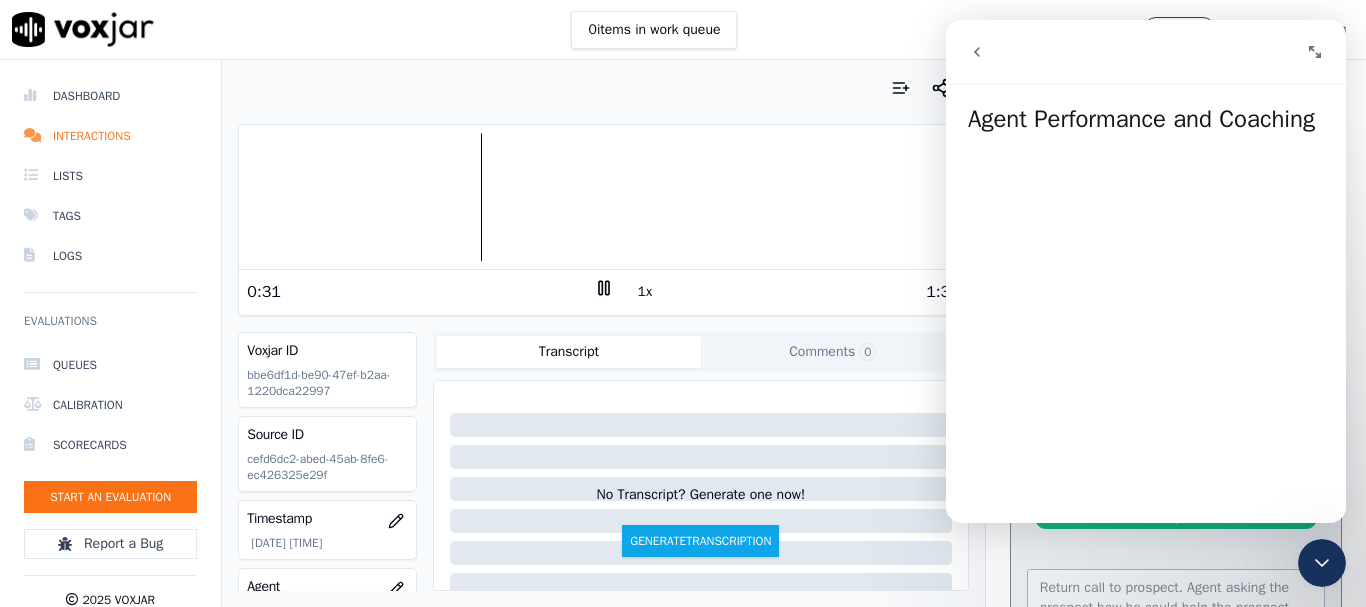 click 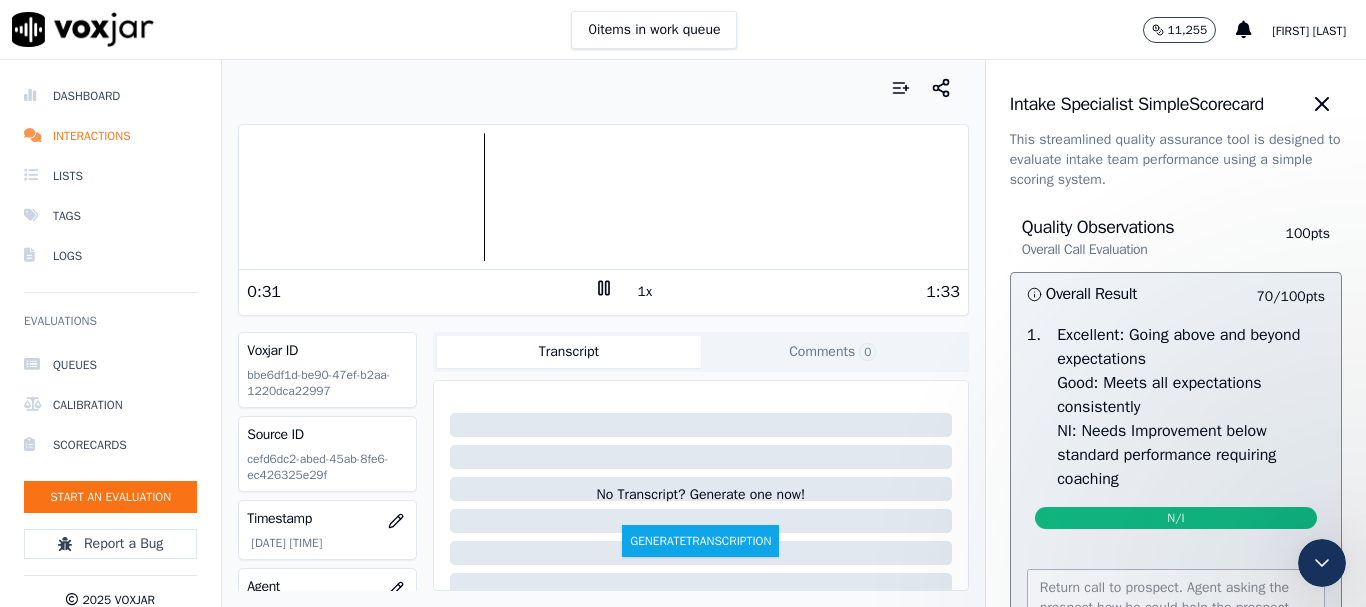 scroll, scrollTop: 0, scrollLeft: 0, axis: both 